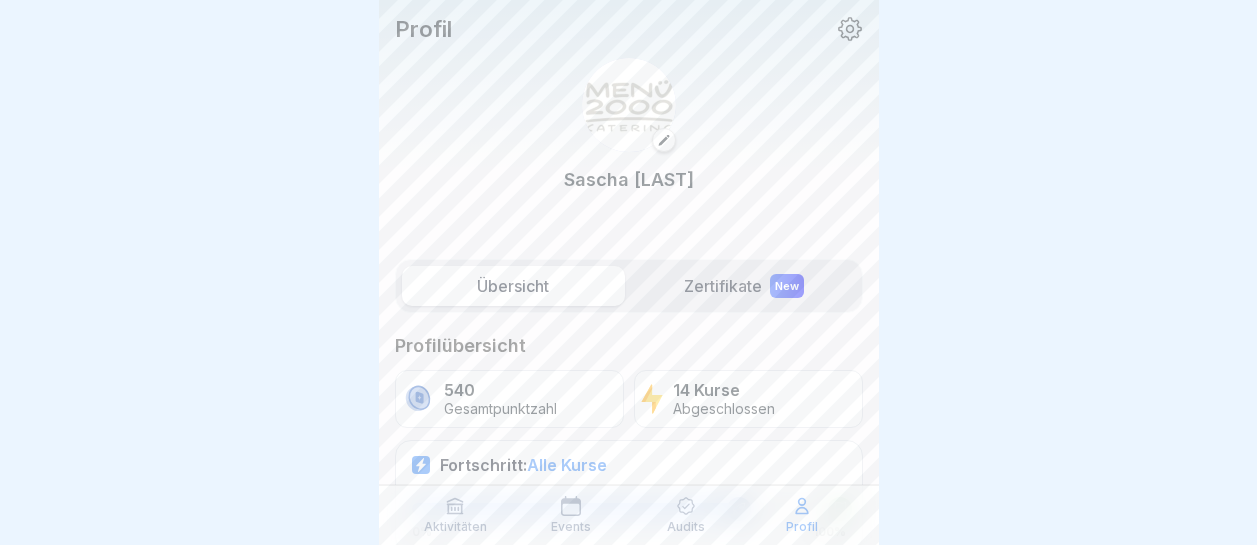 scroll, scrollTop: 15, scrollLeft: 0, axis: vertical 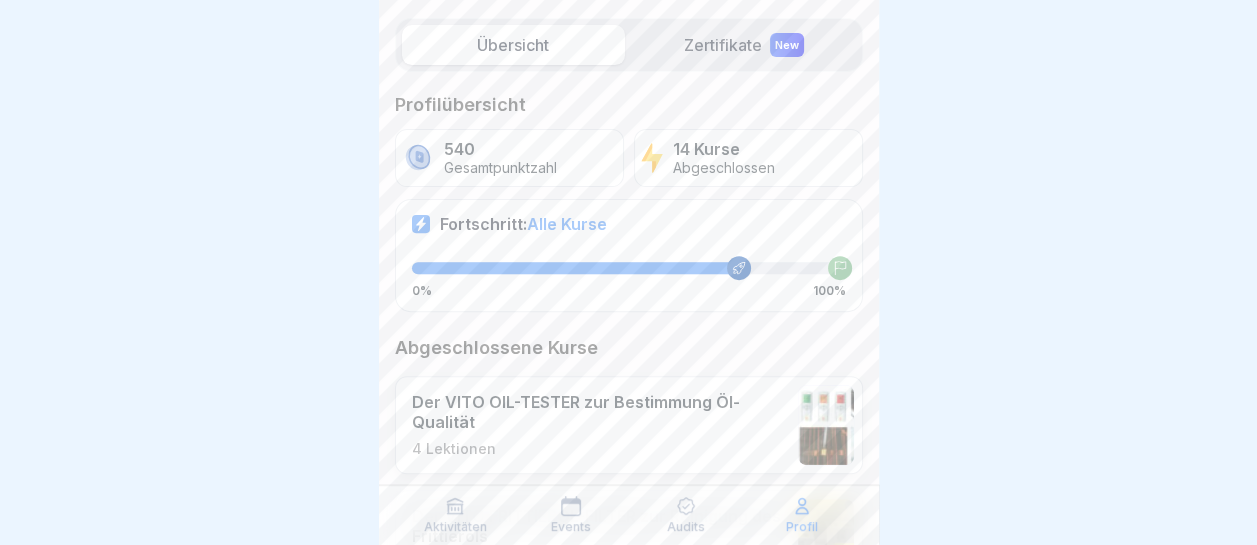 click on "Audits" at bounding box center (686, 527) 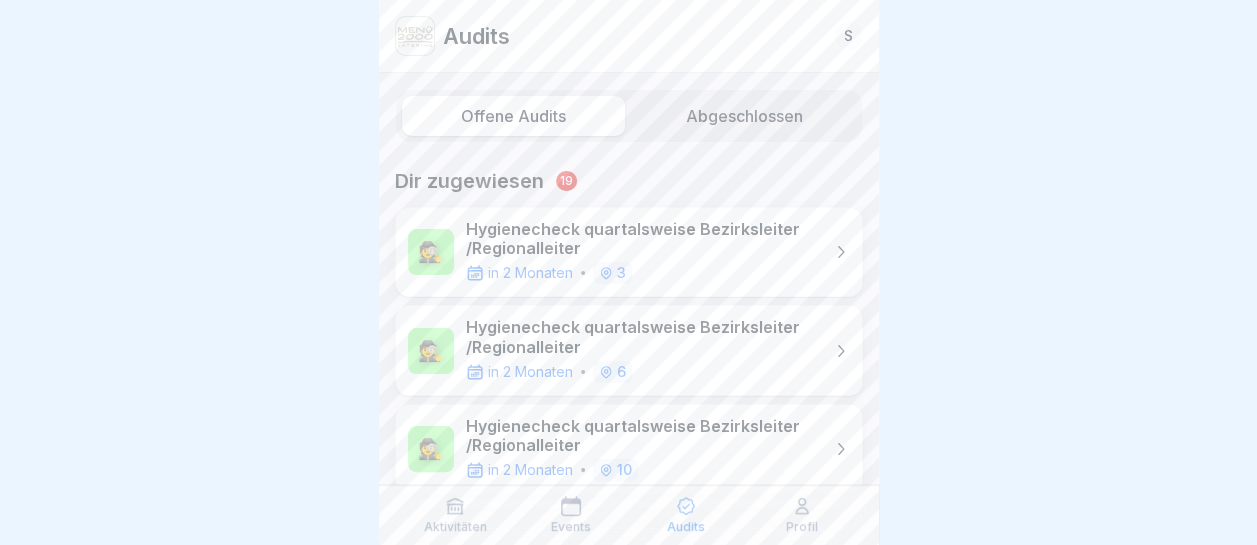 scroll, scrollTop: 0, scrollLeft: 0, axis: both 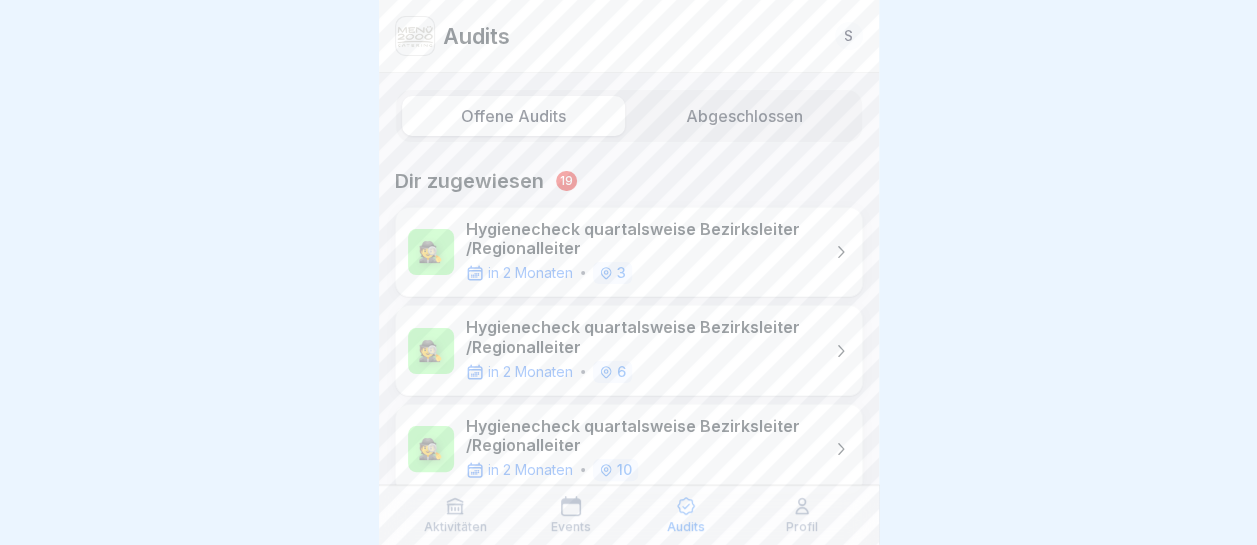 click on "Hygienecheck quartalsweise Bezirksleiter /Regionalleiter" at bounding box center [644, 436] 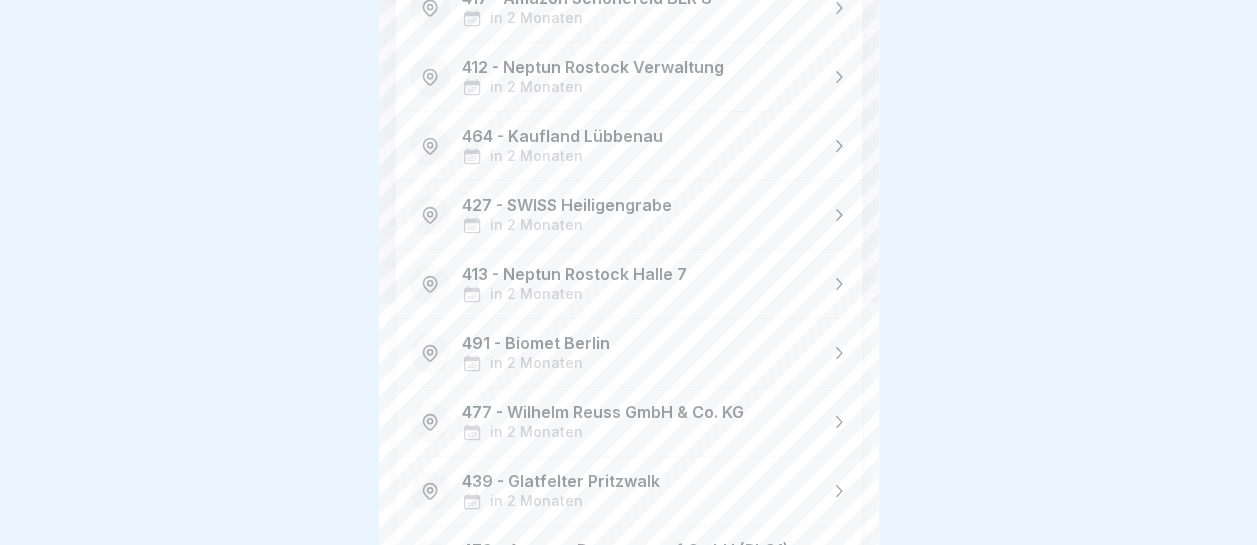 scroll, scrollTop: 111, scrollLeft: 0, axis: vertical 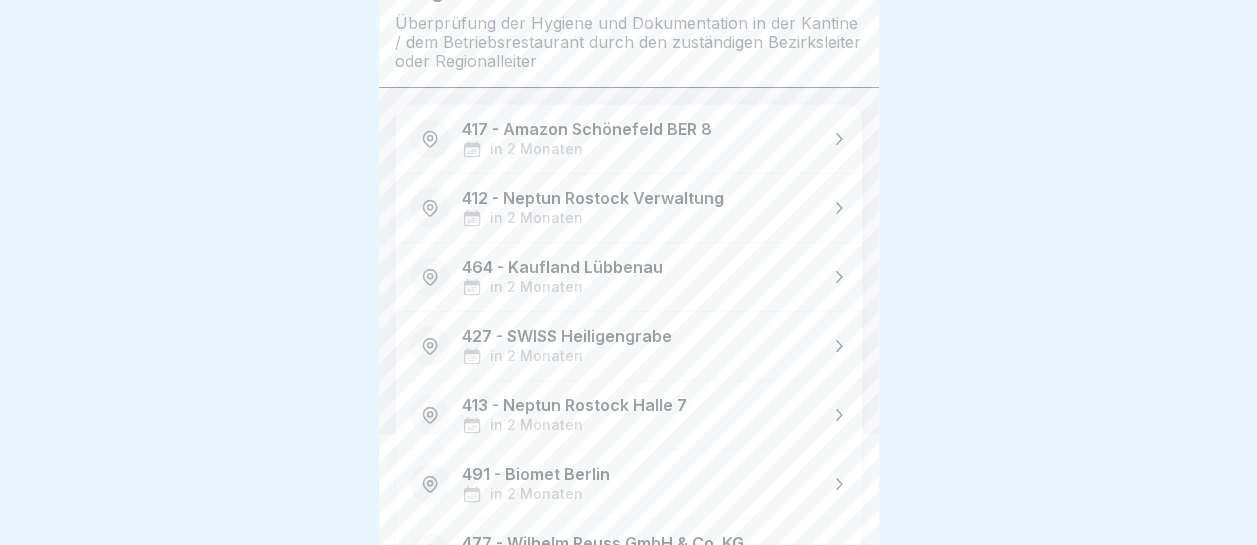 click on "464 - Kaufland [CITY] in 2 Monaten" at bounding box center [629, 277] 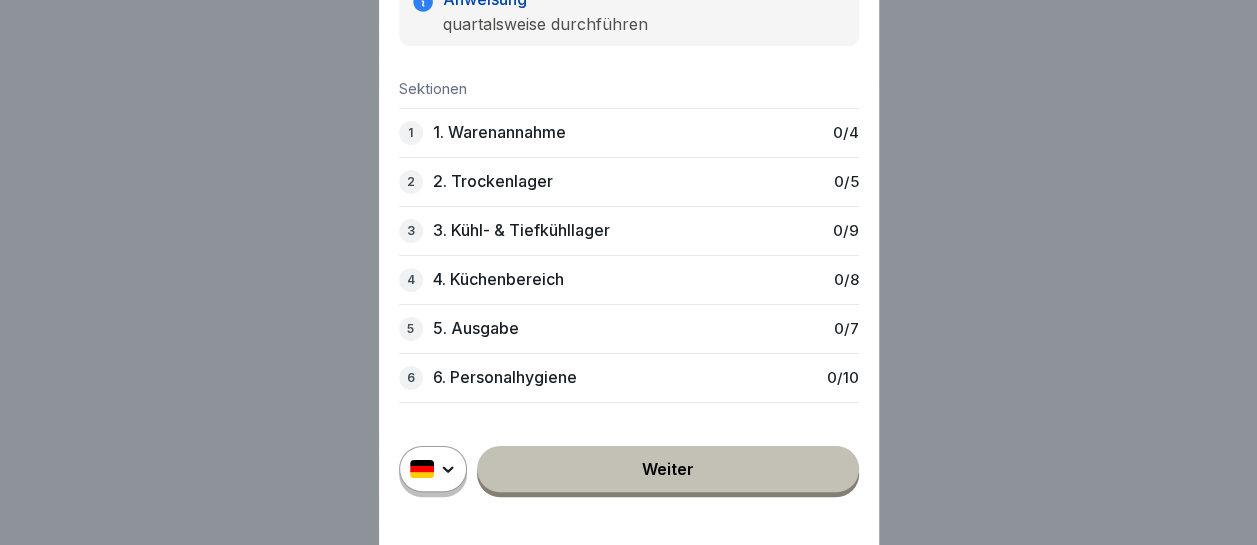 click on "Weiter" at bounding box center [668, 469] 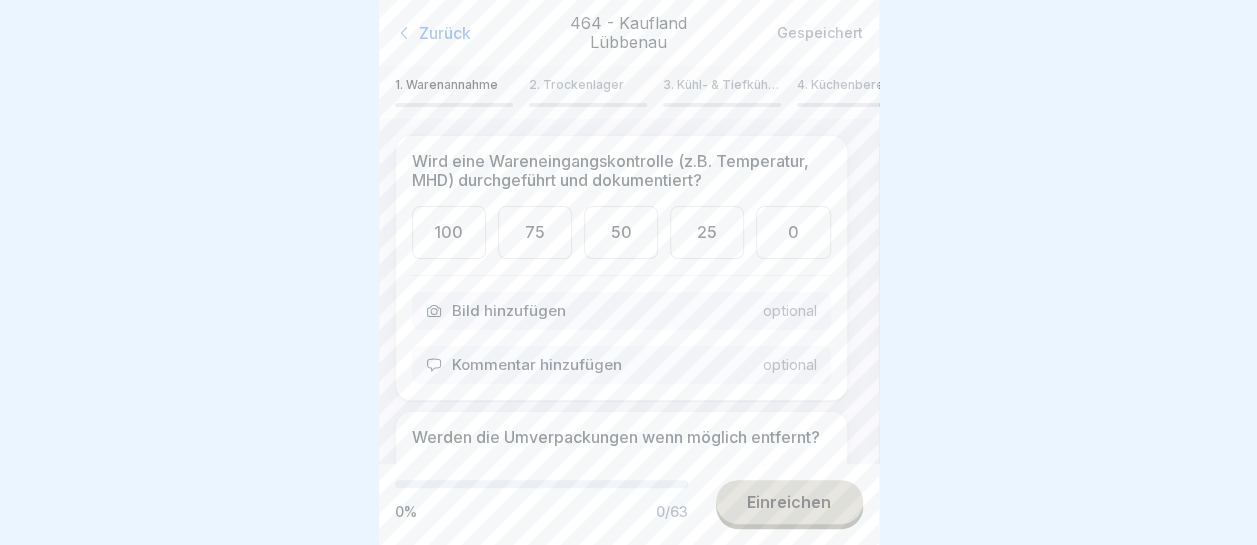 scroll, scrollTop: 0, scrollLeft: 0, axis: both 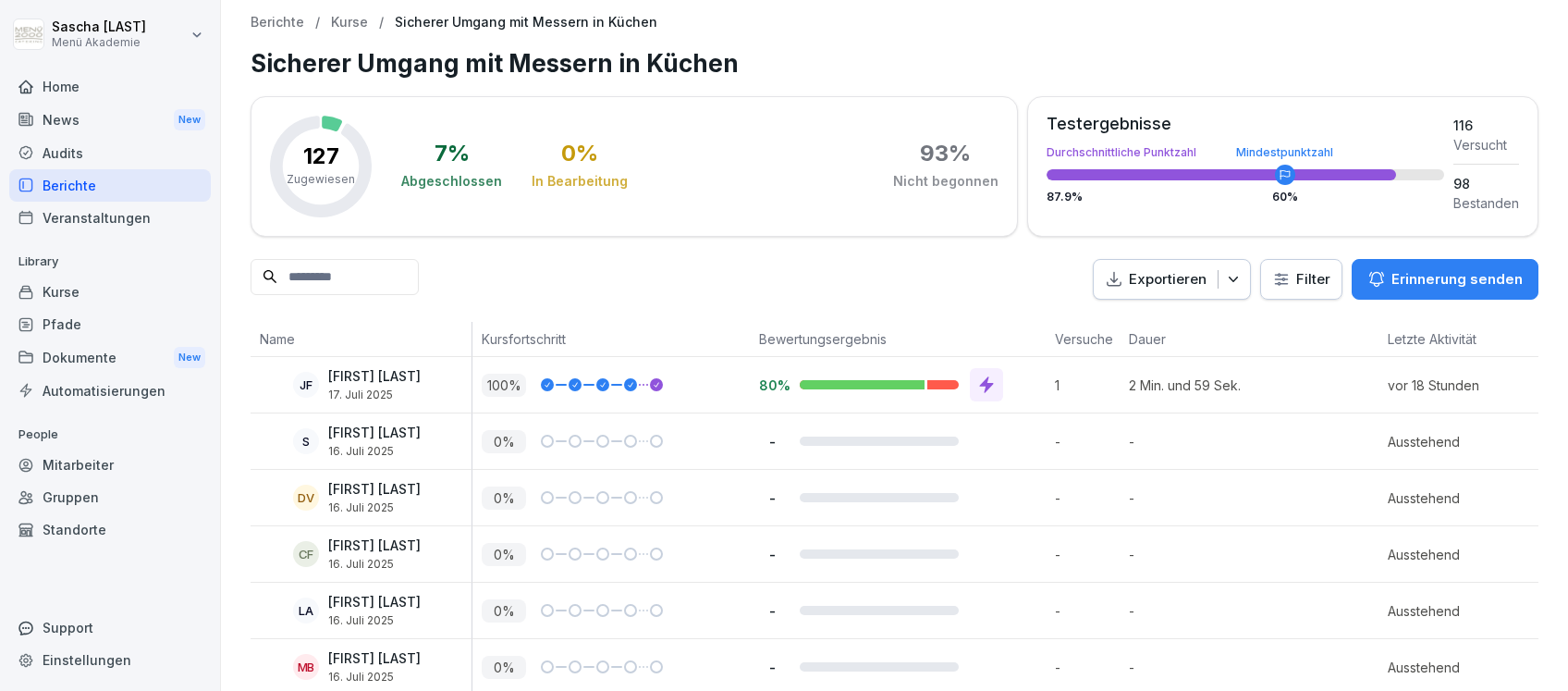 click on "Home" at bounding box center (110, 86) 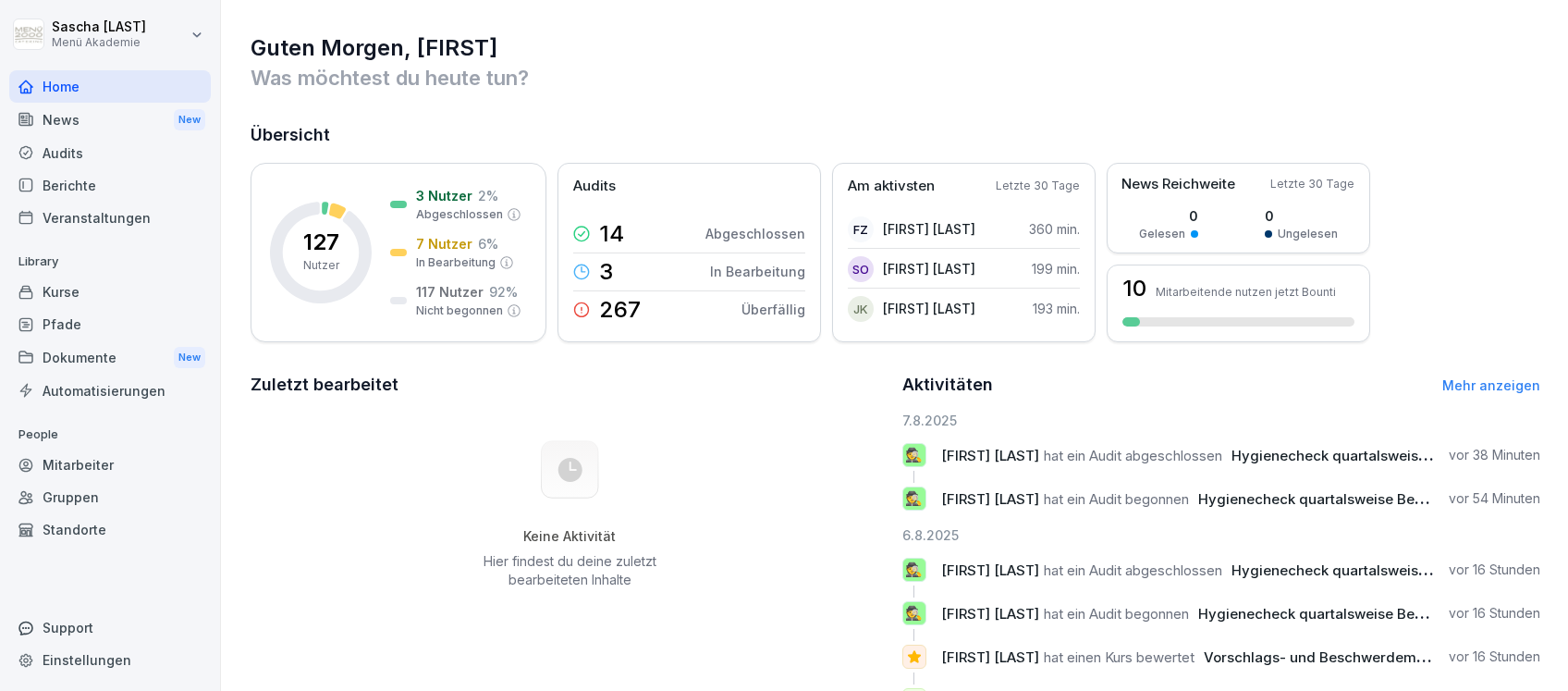 click on "Audits" at bounding box center [110, 153] 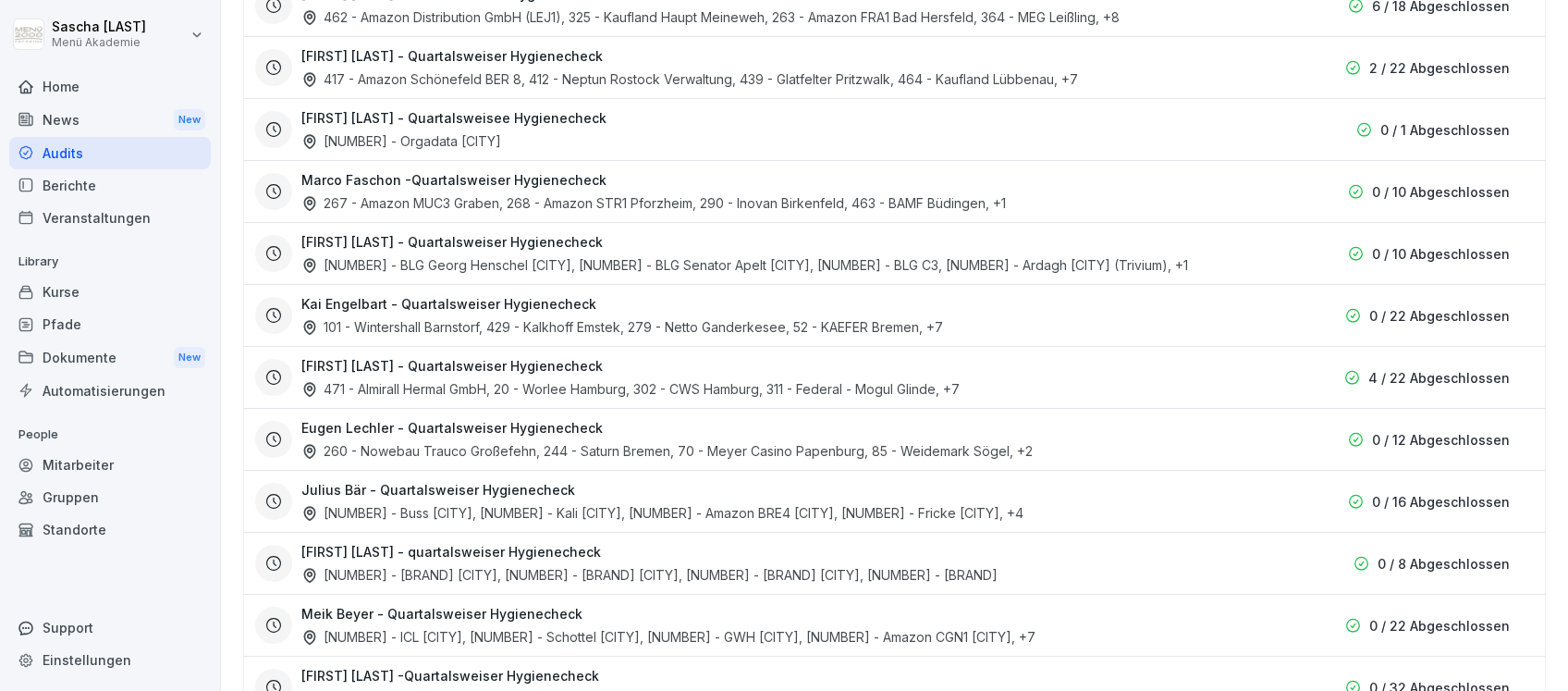 scroll, scrollTop: 616, scrollLeft: 0, axis: vertical 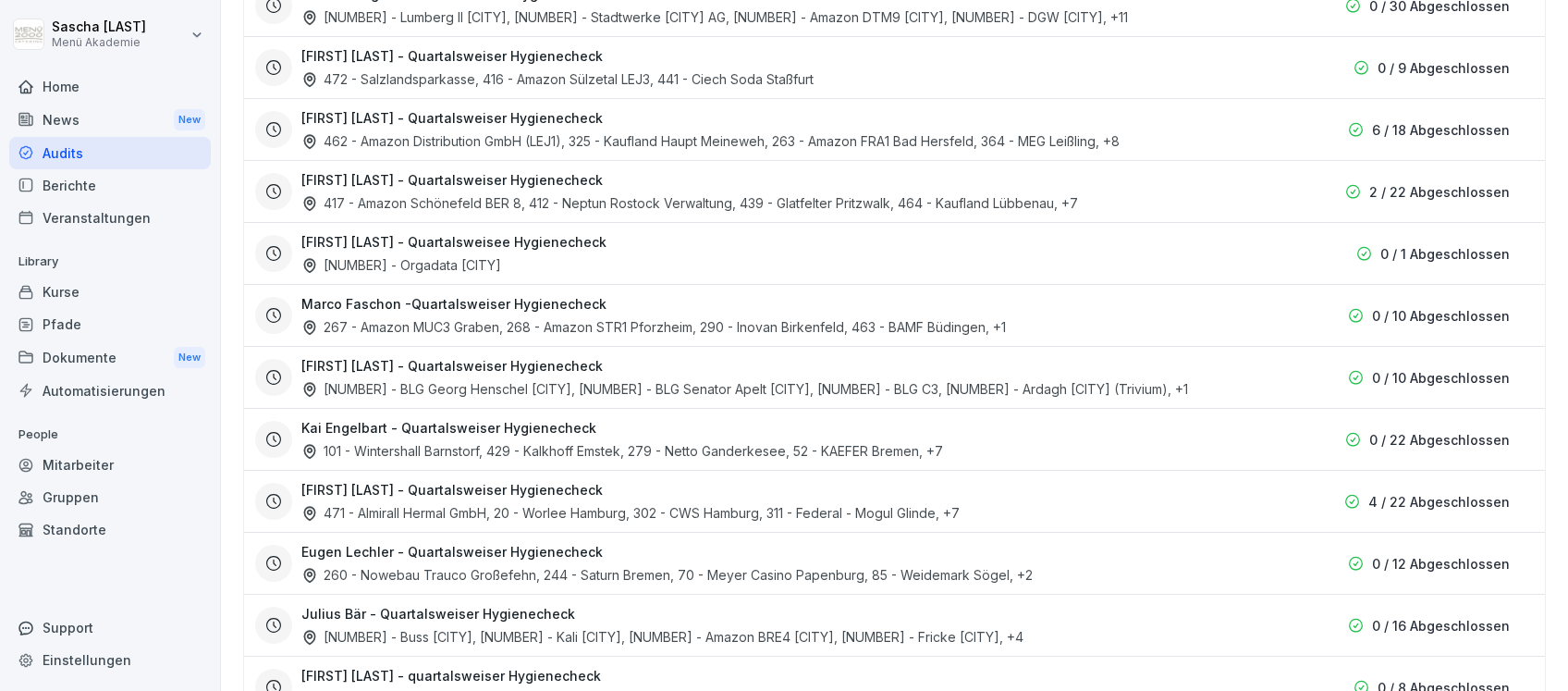 click on "[FIRST] [LAST] - Quartalsweiser Hygienecheck" at bounding box center (452, 179) 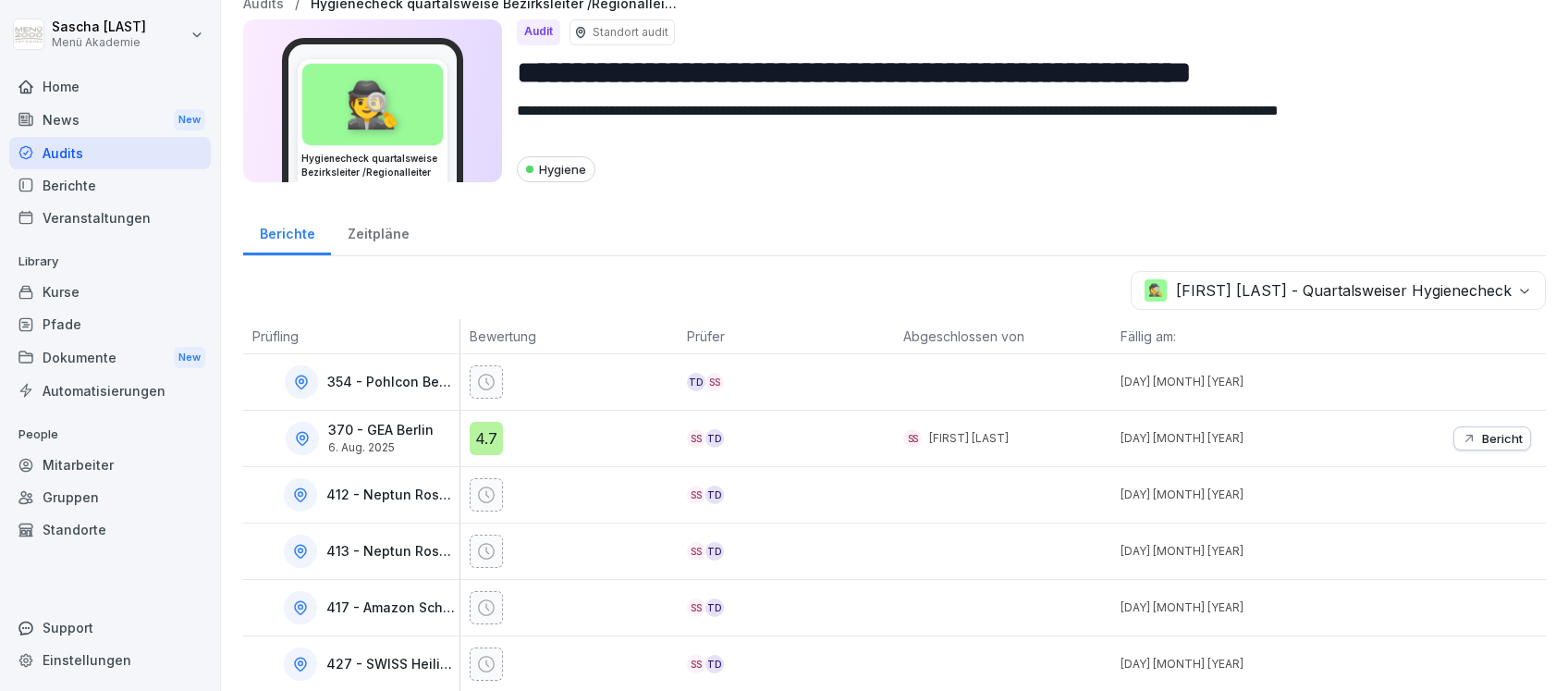 scroll, scrollTop: 0, scrollLeft: 0, axis: both 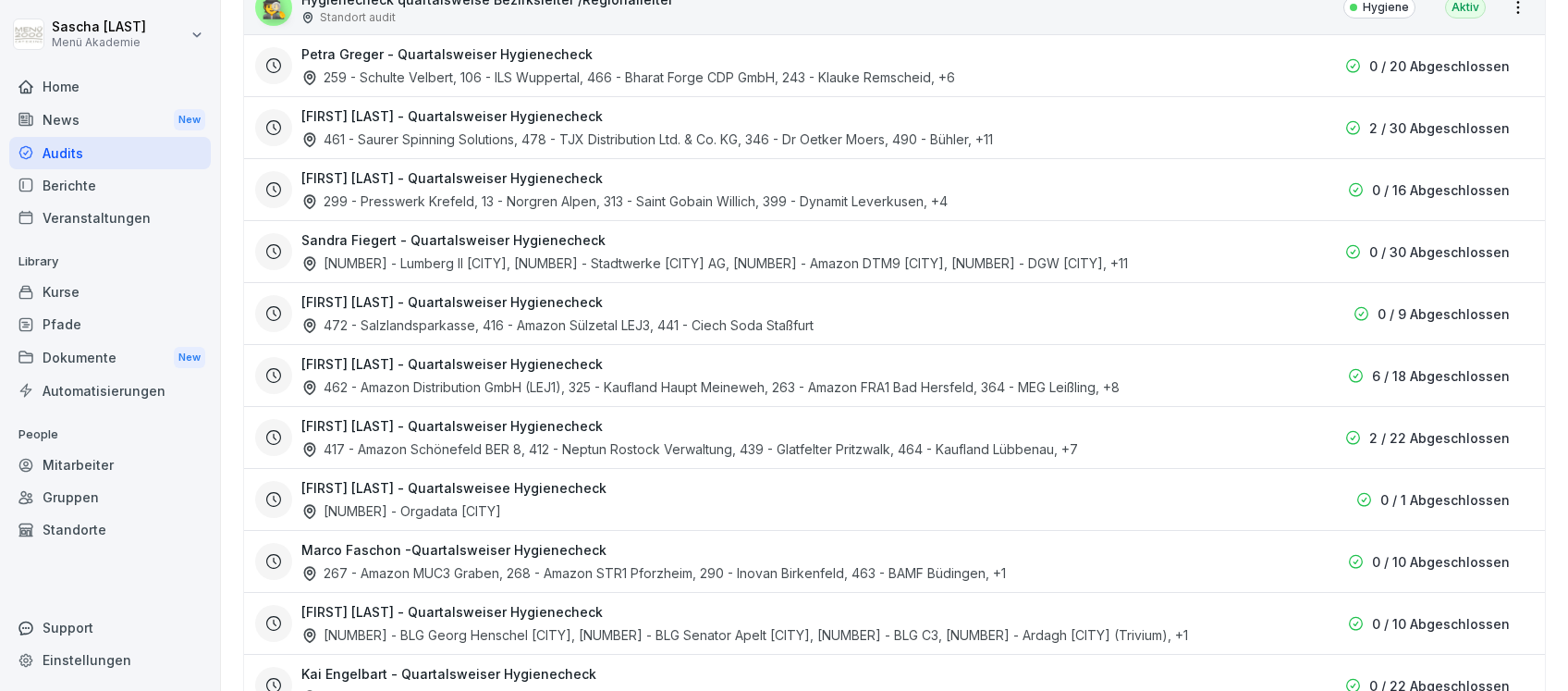 click on "[FIRST] [LAST] - Quartalsweiser Hygienecheck" at bounding box center (452, 364) 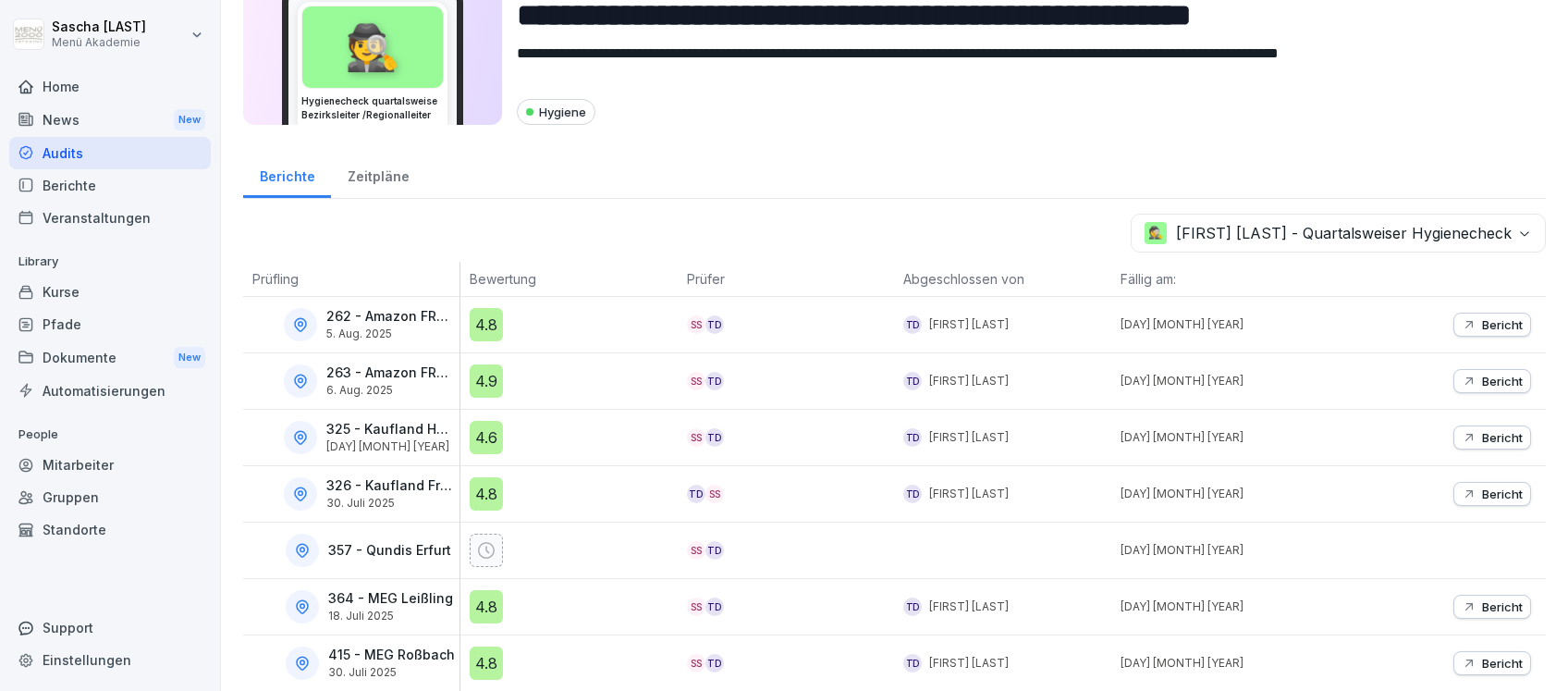 scroll, scrollTop: 0, scrollLeft: 0, axis: both 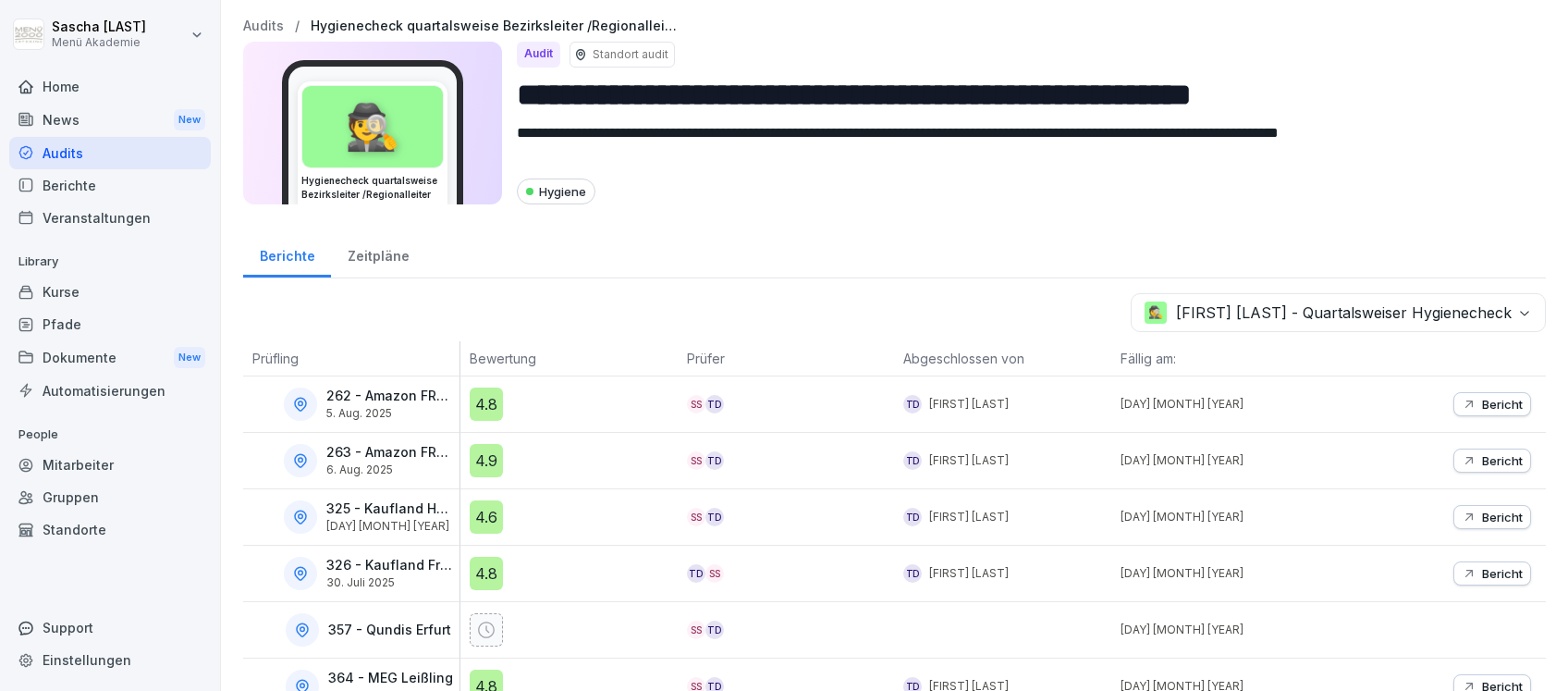click on "Home" at bounding box center (110, 86) 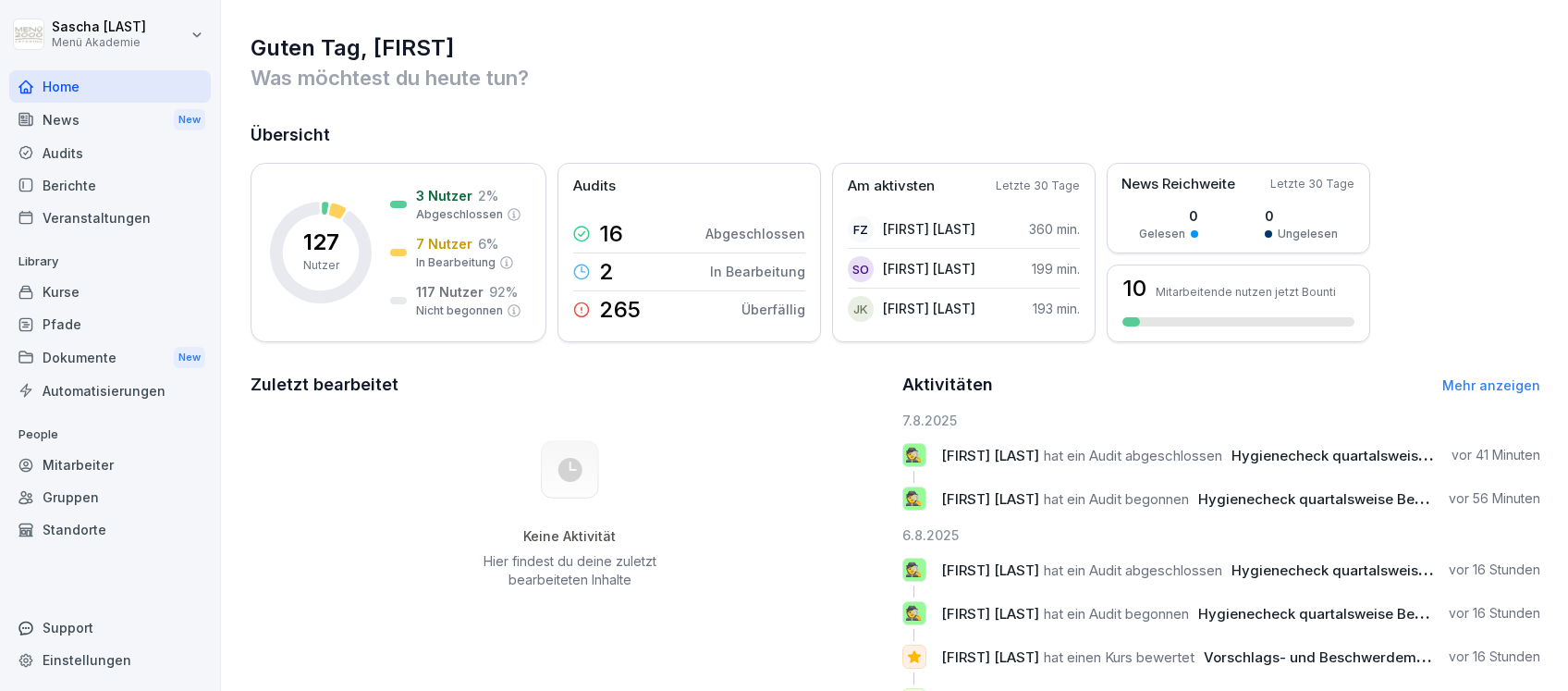 click on "Audits" at bounding box center (110, 153) 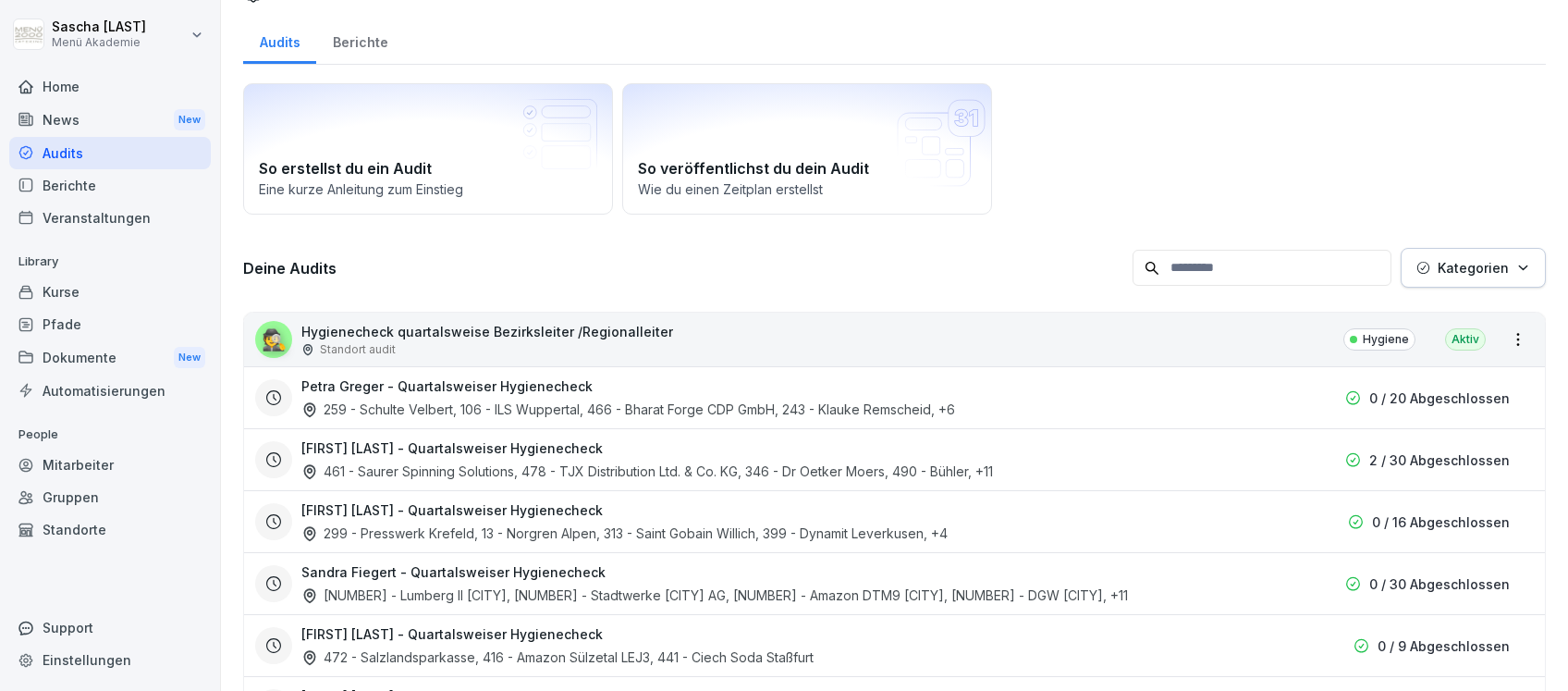 scroll, scrollTop: 0, scrollLeft: 0, axis: both 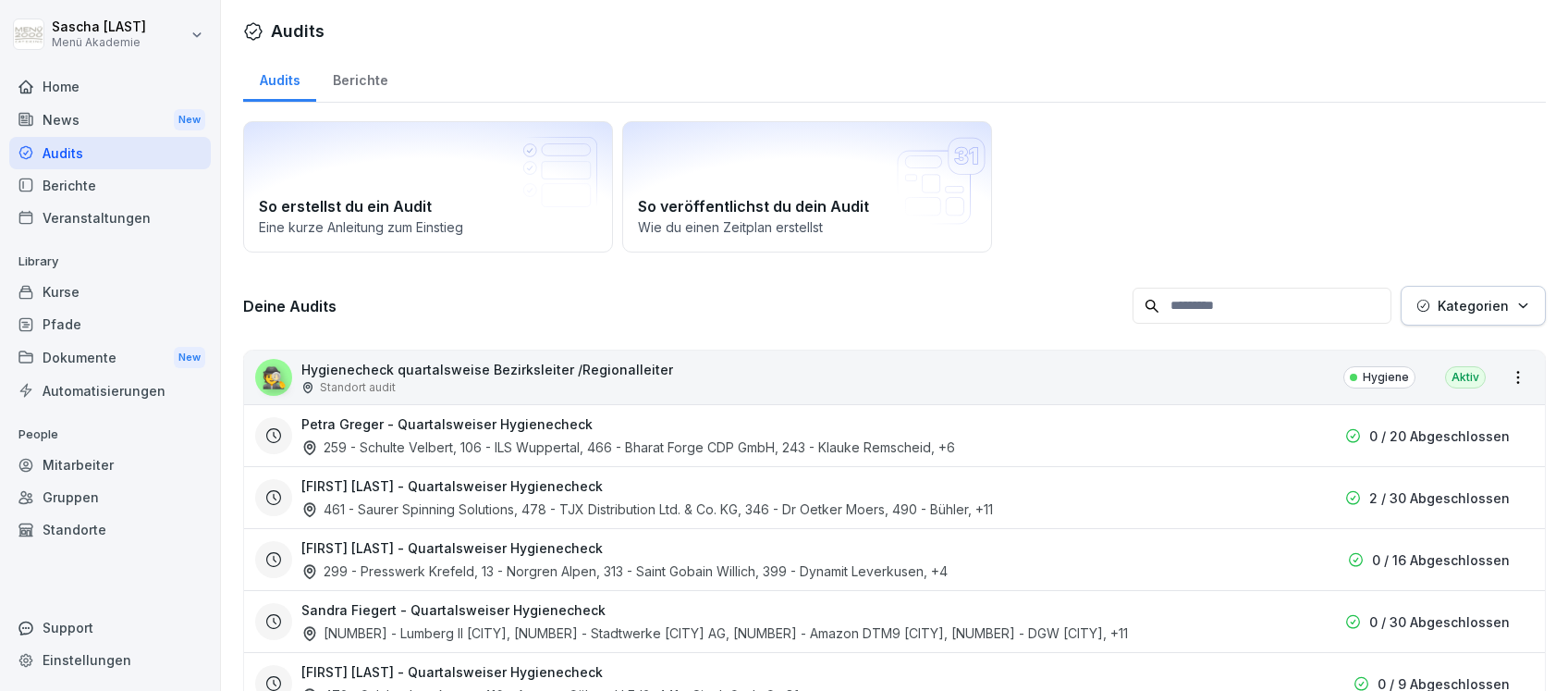 click on "Home" at bounding box center [110, 86] 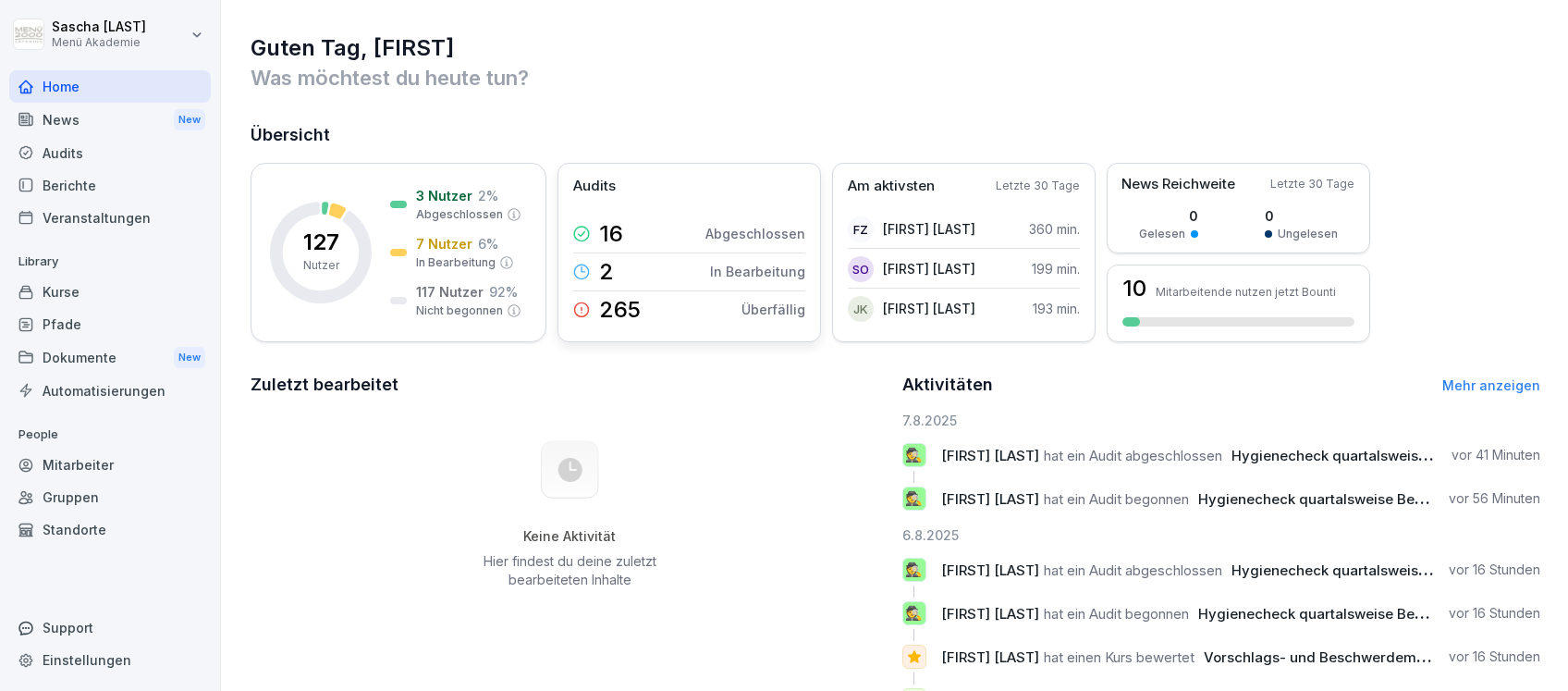 click on "2" at bounding box center [606, 272] 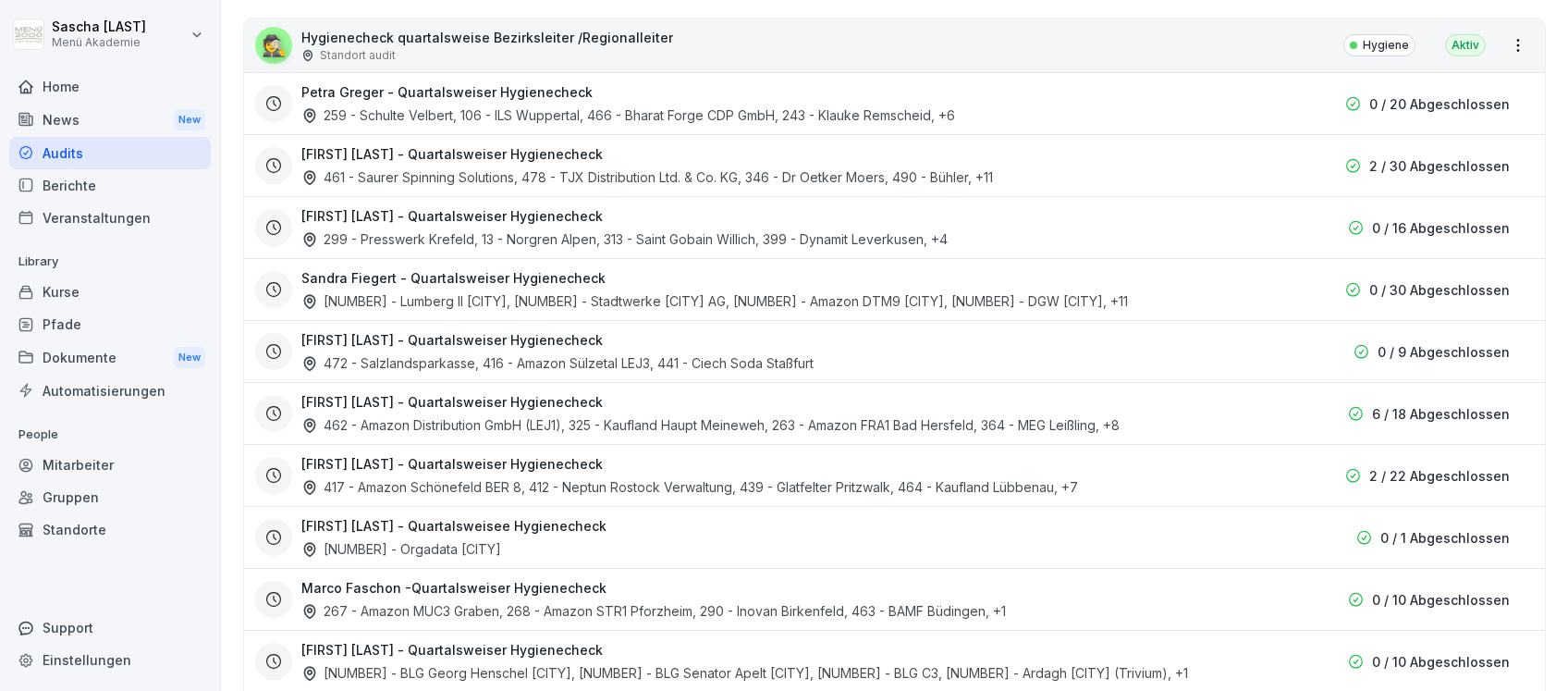 scroll, scrollTop: 370, scrollLeft: 0, axis: vertical 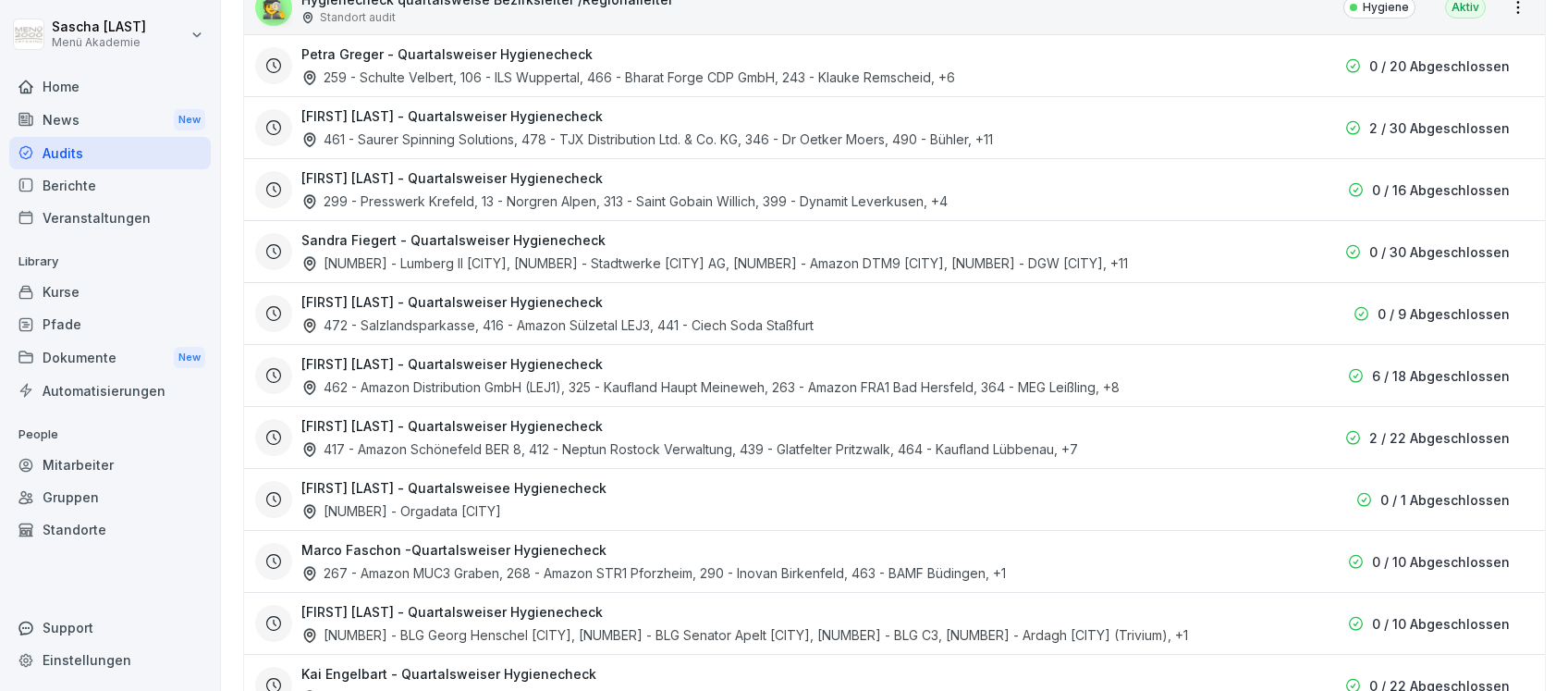 click on "[FIRST] [LAST] - Quartalsweiser Hygienecheck" at bounding box center [452, 426] 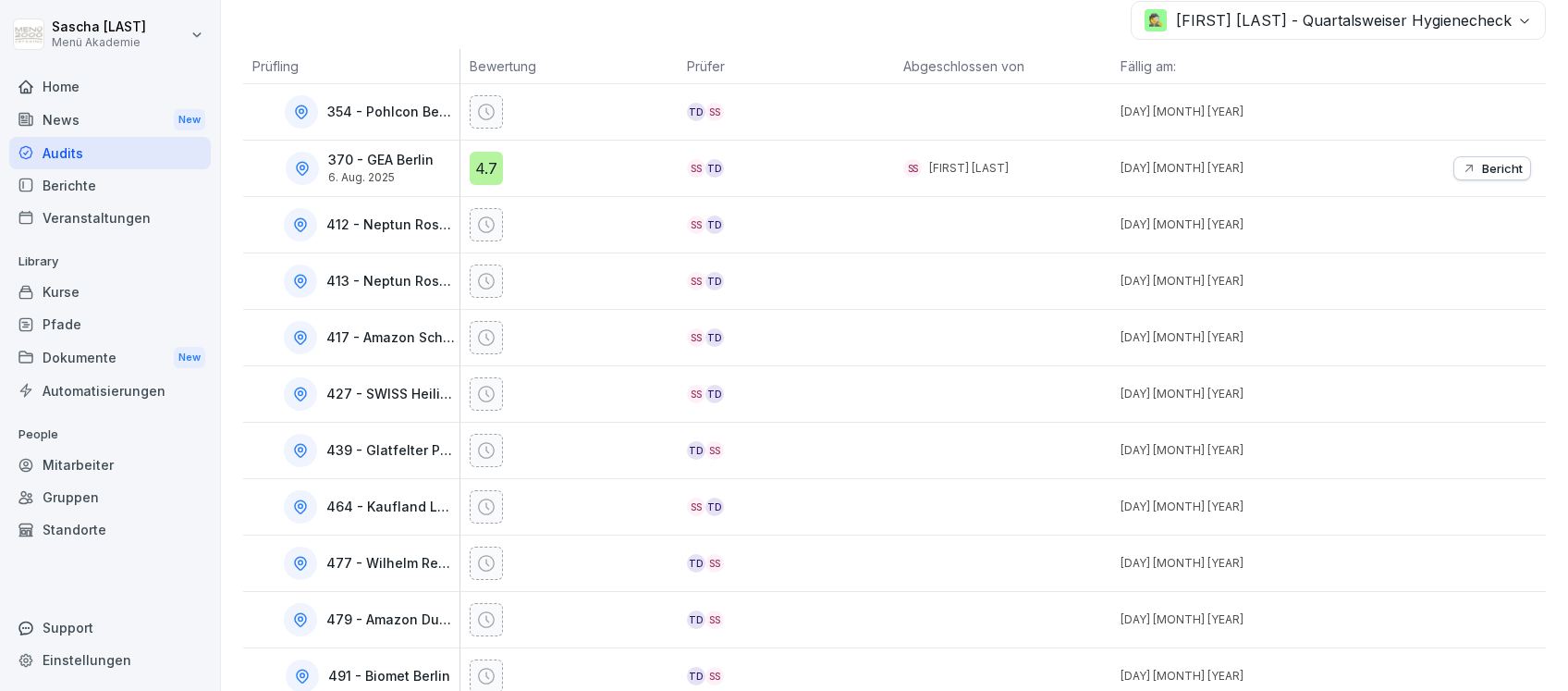 click 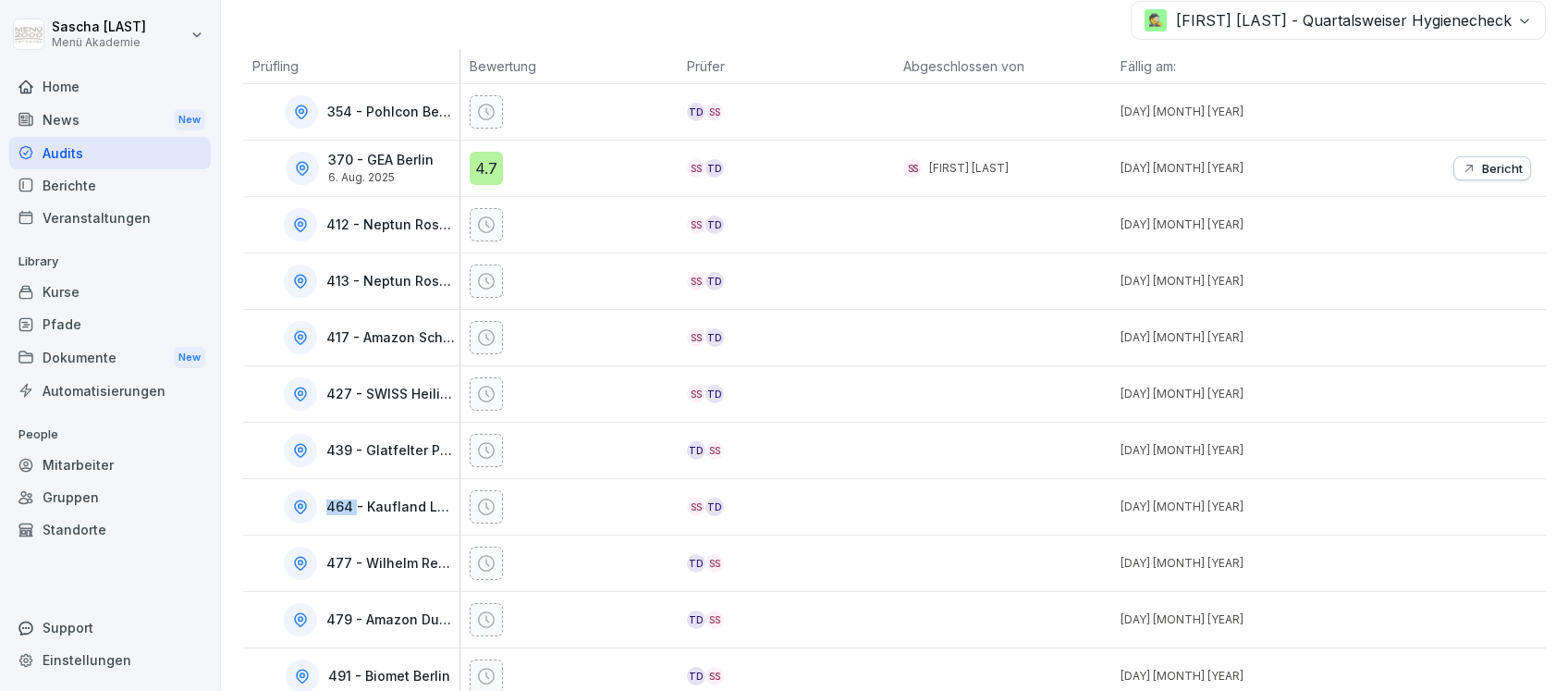 click on "464 - Kaufland Lübbenau" at bounding box center (391, 507) 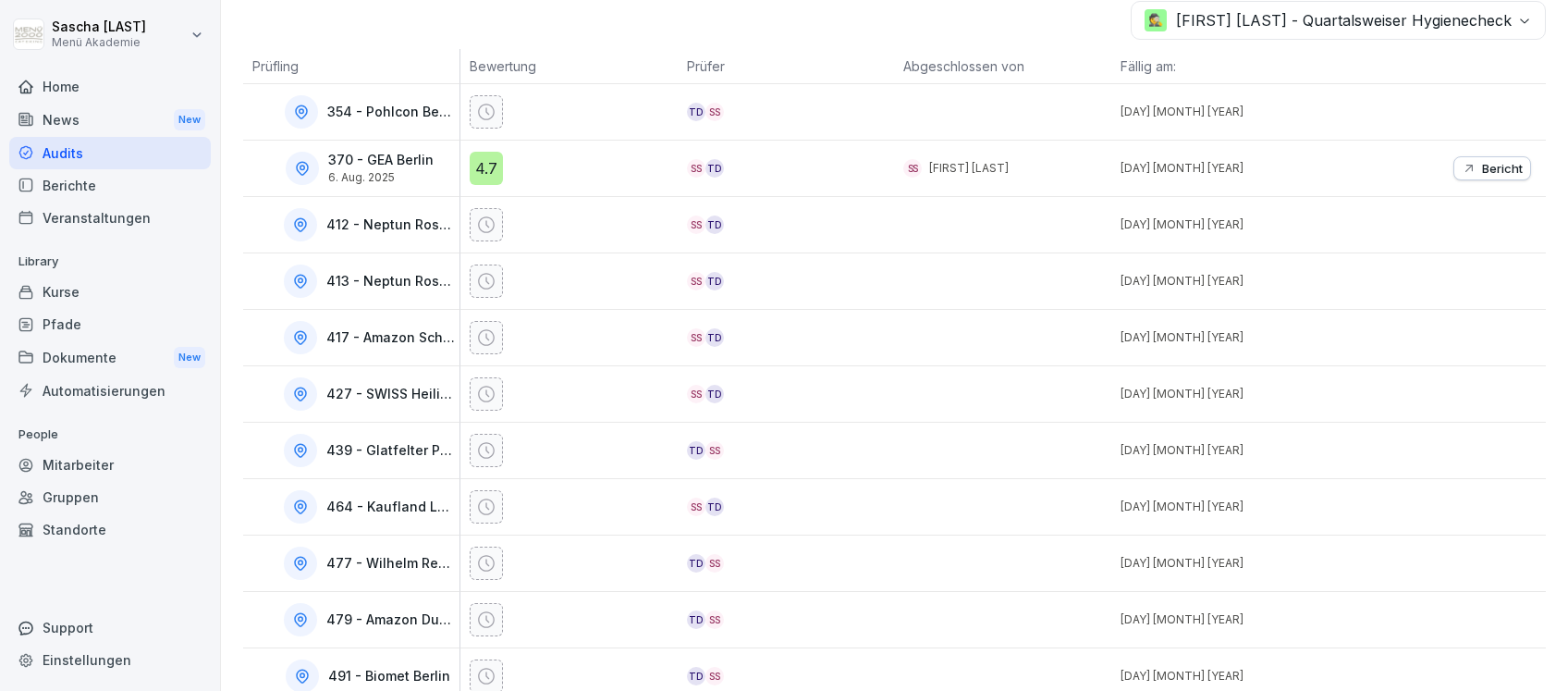 drag, startPoint x: 346, startPoint y: 499, endPoint x: 478, endPoint y: 507, distance: 132.2422 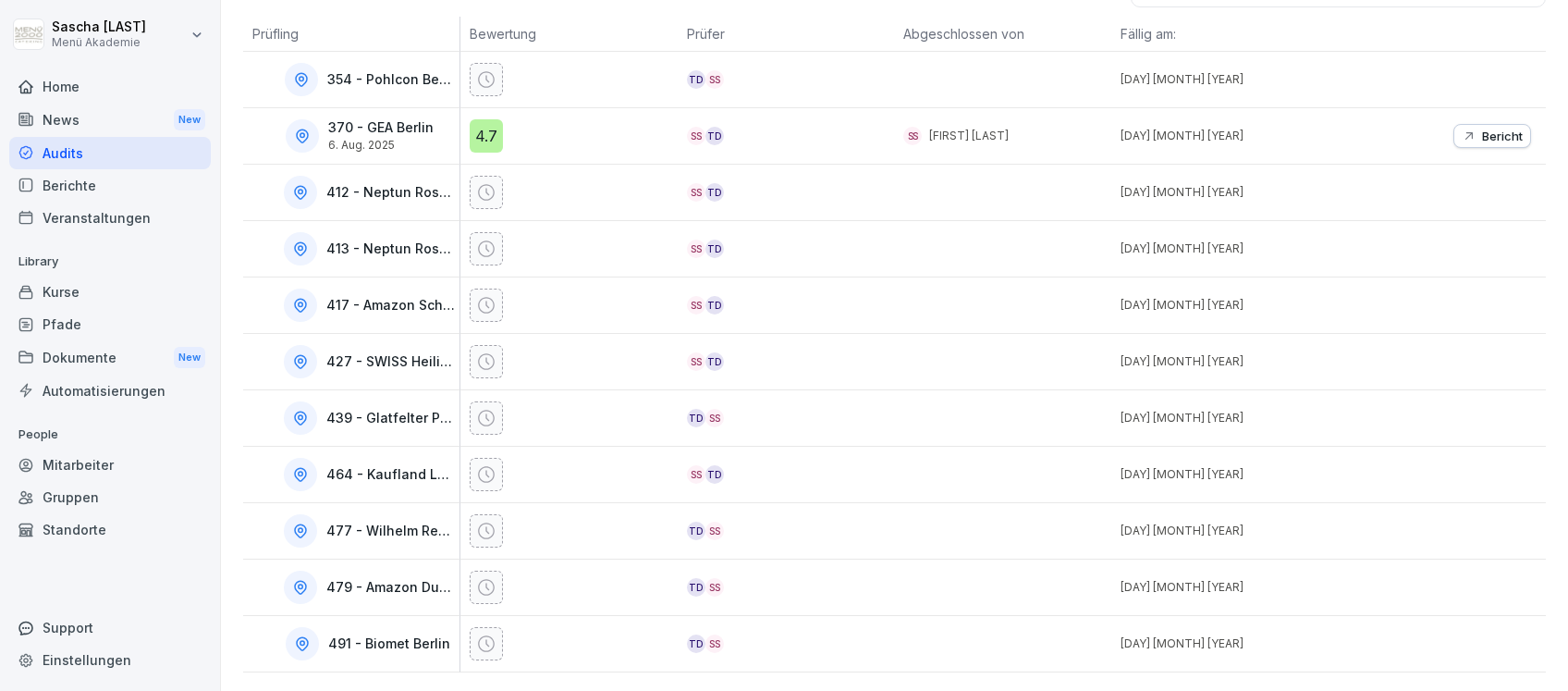 scroll, scrollTop: 341, scrollLeft: 0, axis: vertical 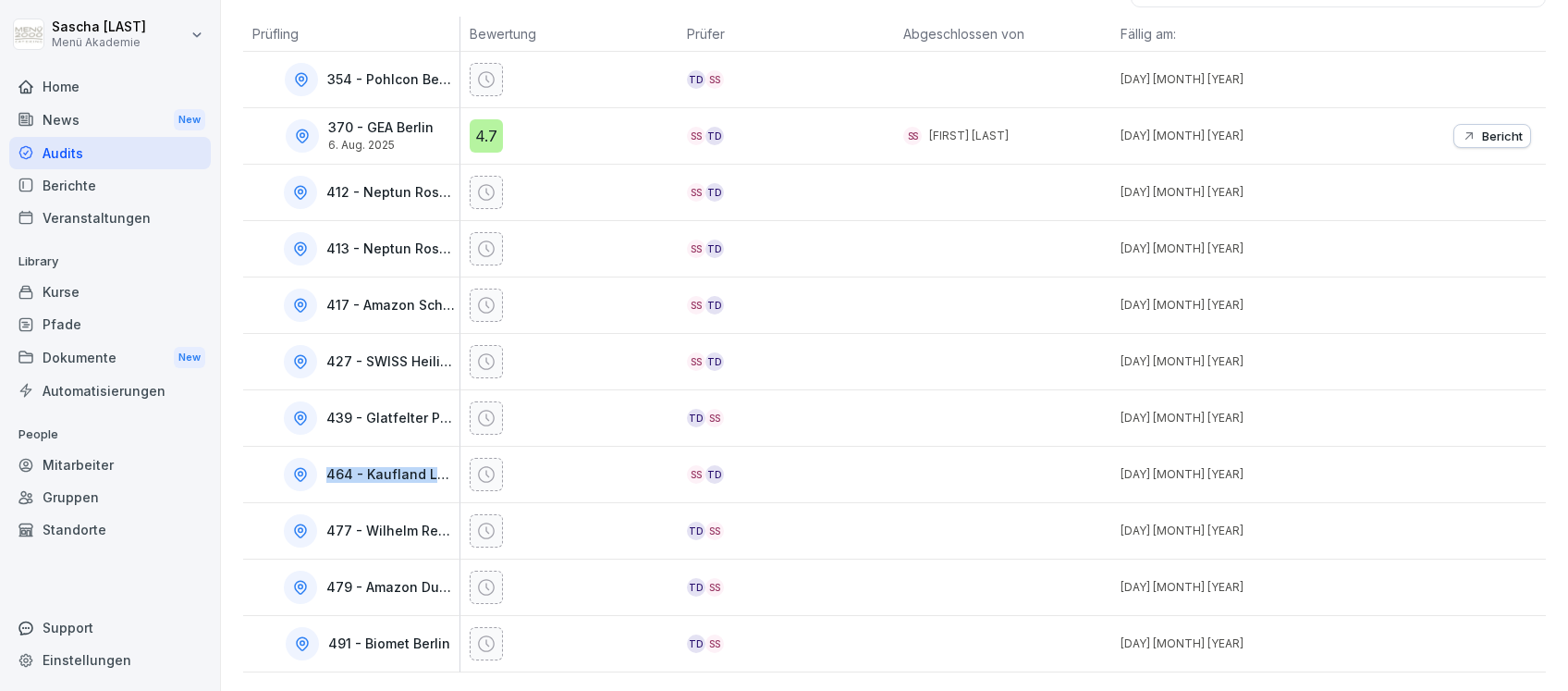 drag, startPoint x: 326, startPoint y: 454, endPoint x: 445, endPoint y: 454, distance: 119 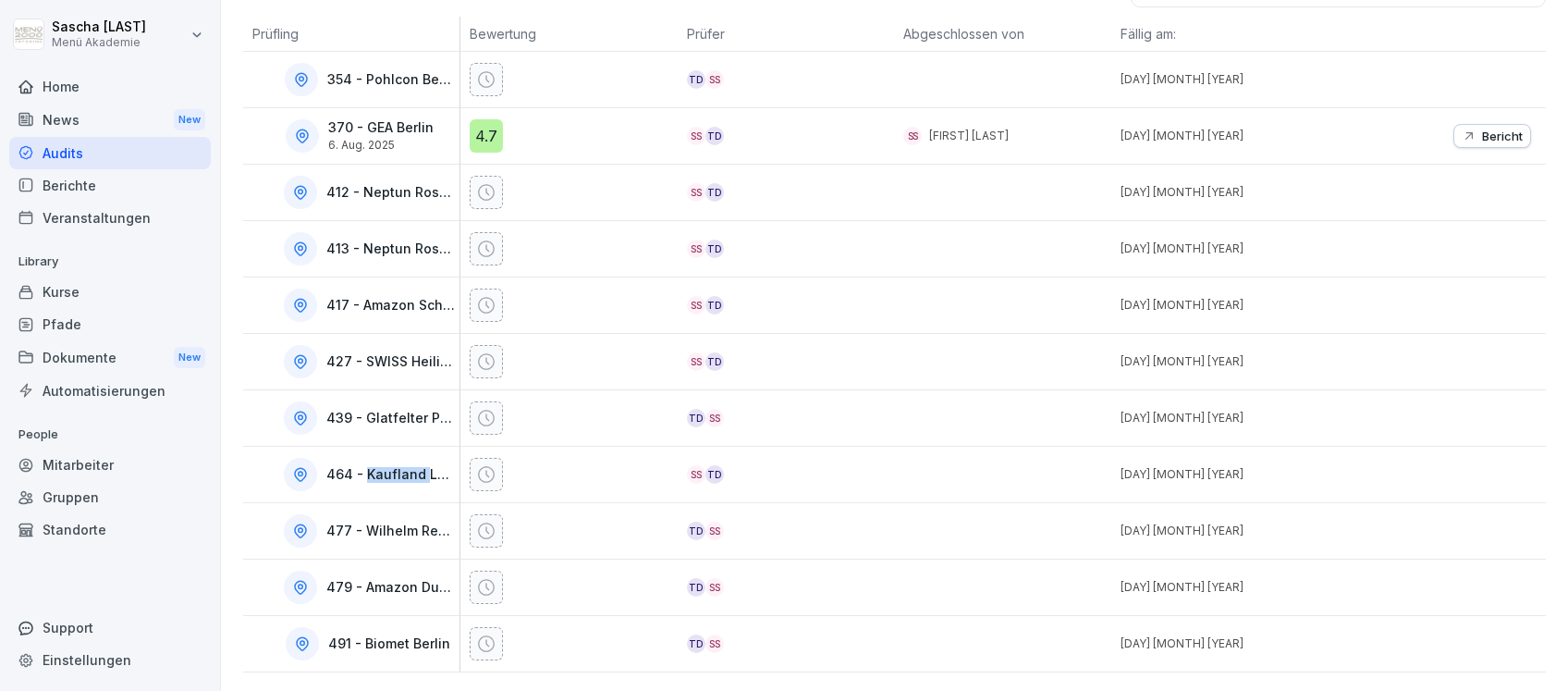 click on "464 - Kaufland Lübbenau" at bounding box center (391, 475) 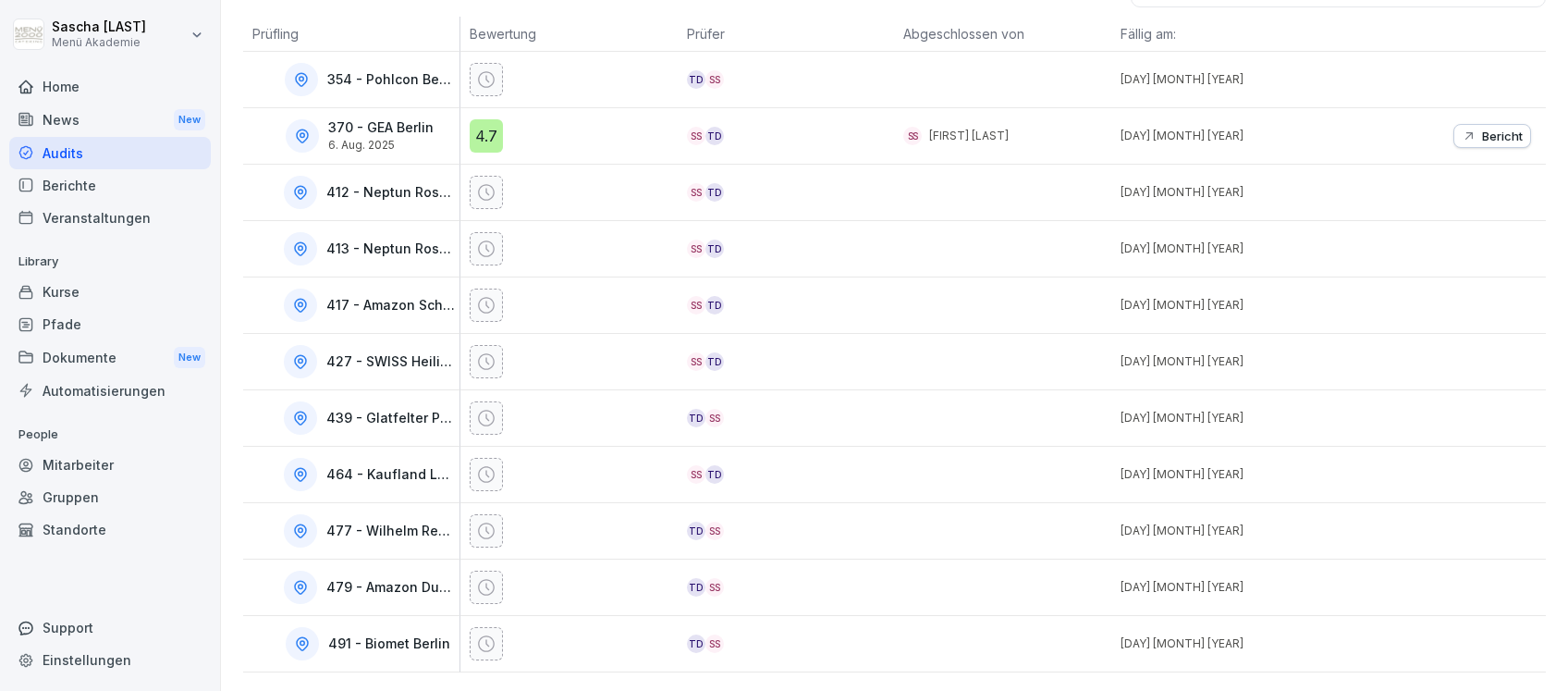 drag, startPoint x: 402, startPoint y: 455, endPoint x: 593, endPoint y: 474, distance: 191.9427 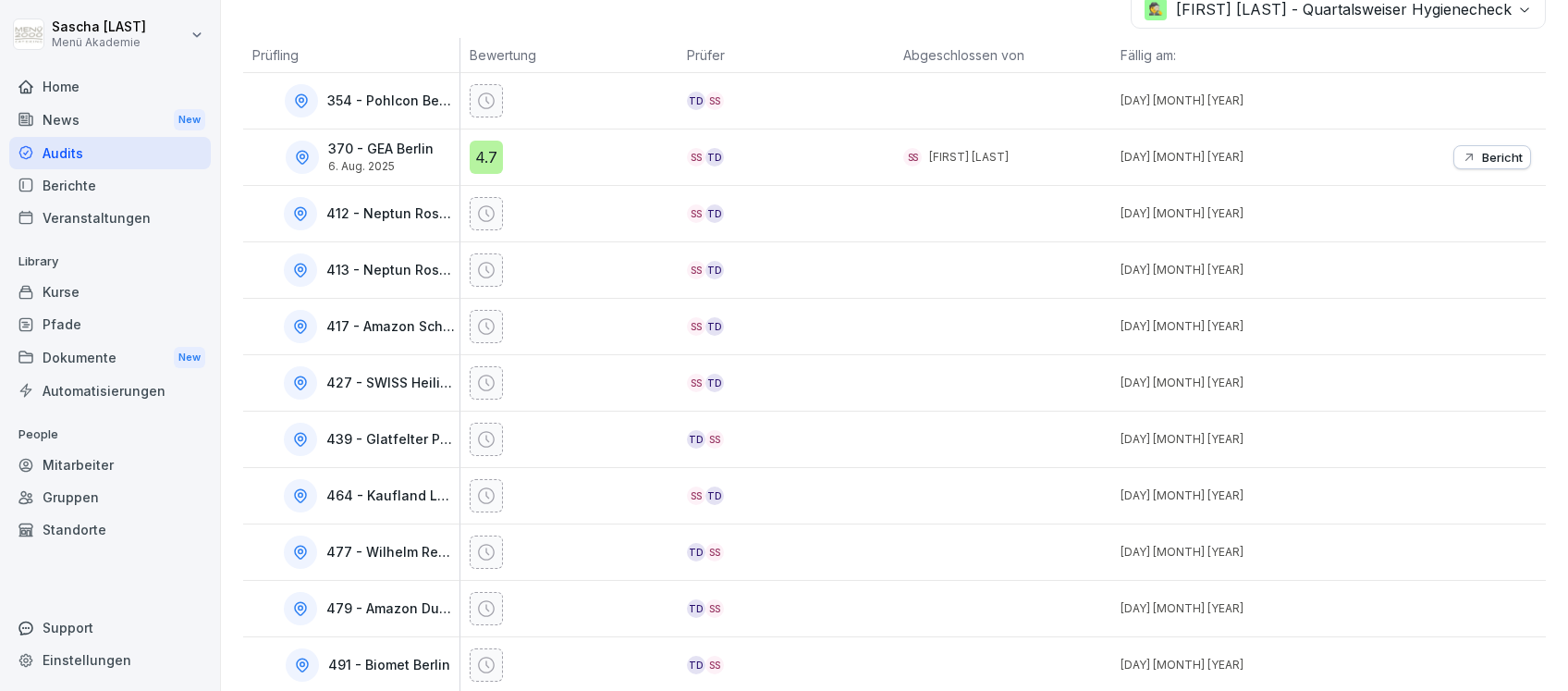 scroll, scrollTop: 341, scrollLeft: 0, axis: vertical 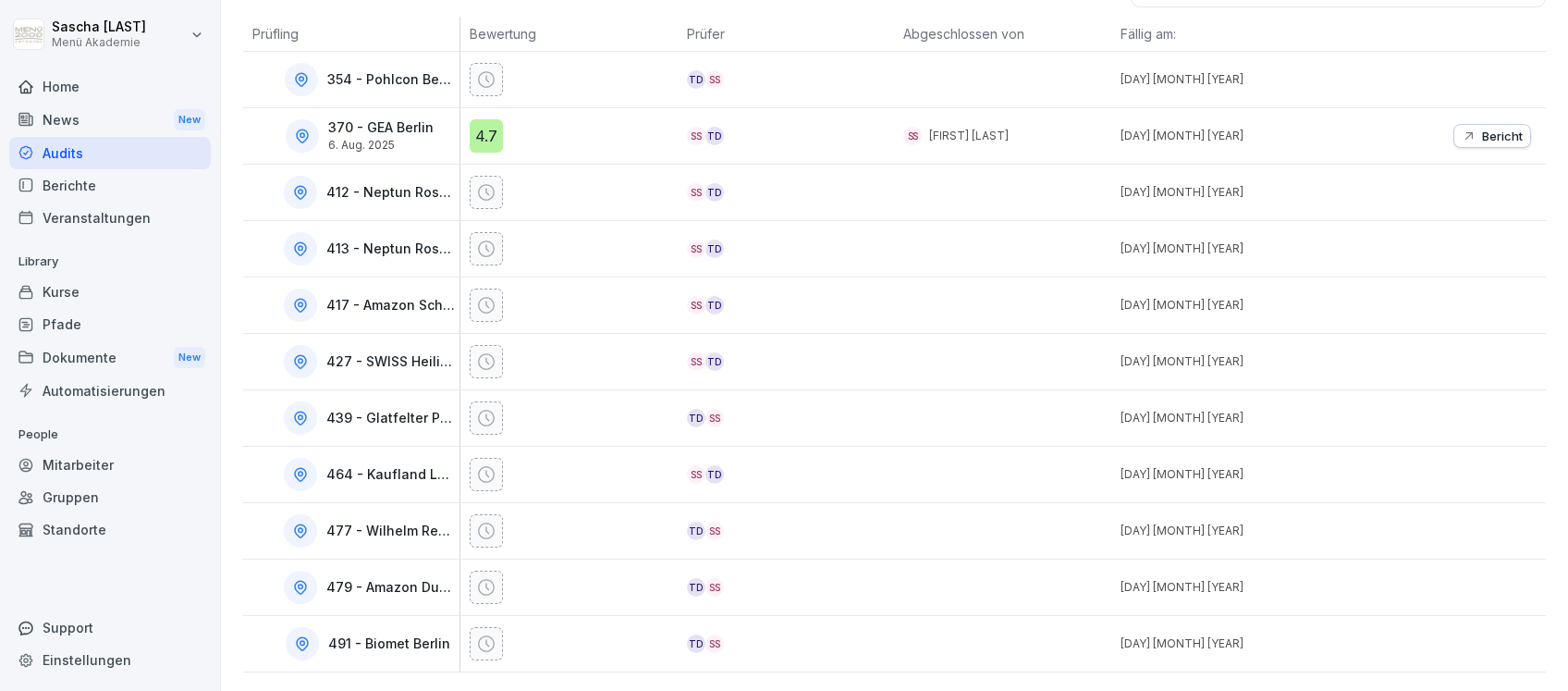 click on "464 - Kaufland Lübbenau" at bounding box center (391, 475) 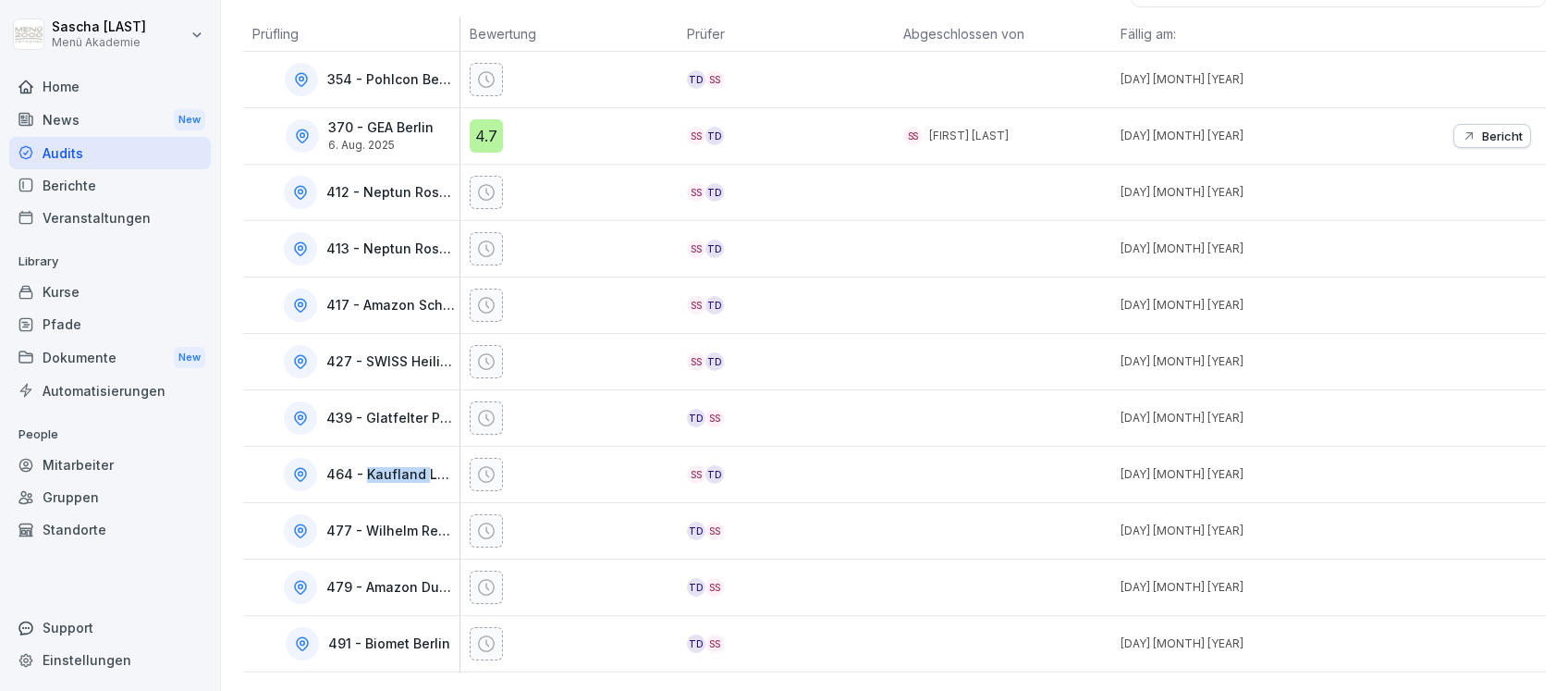 click on "464 - Kaufland Lübbenau" at bounding box center (391, 475) 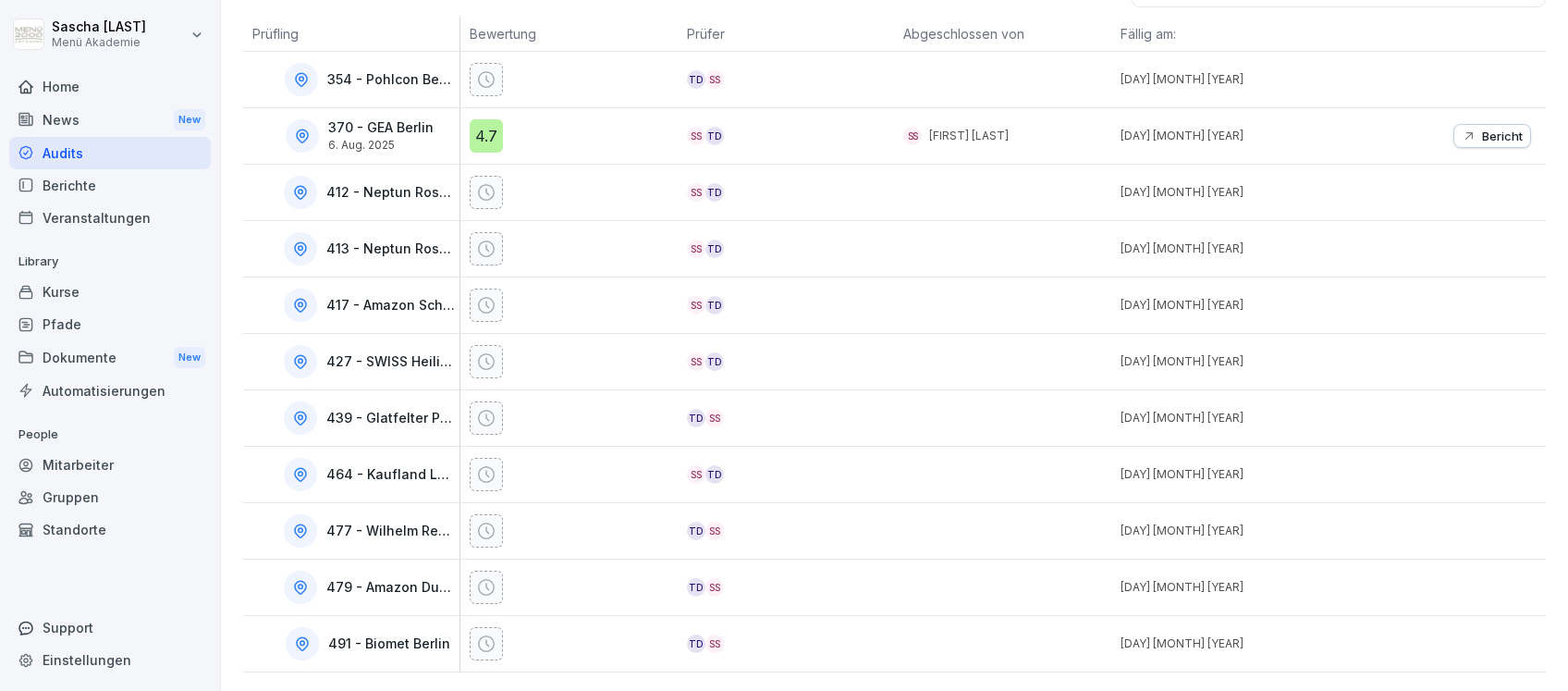click on "464 - Kaufland Lübbenau" at bounding box center [391, 475] 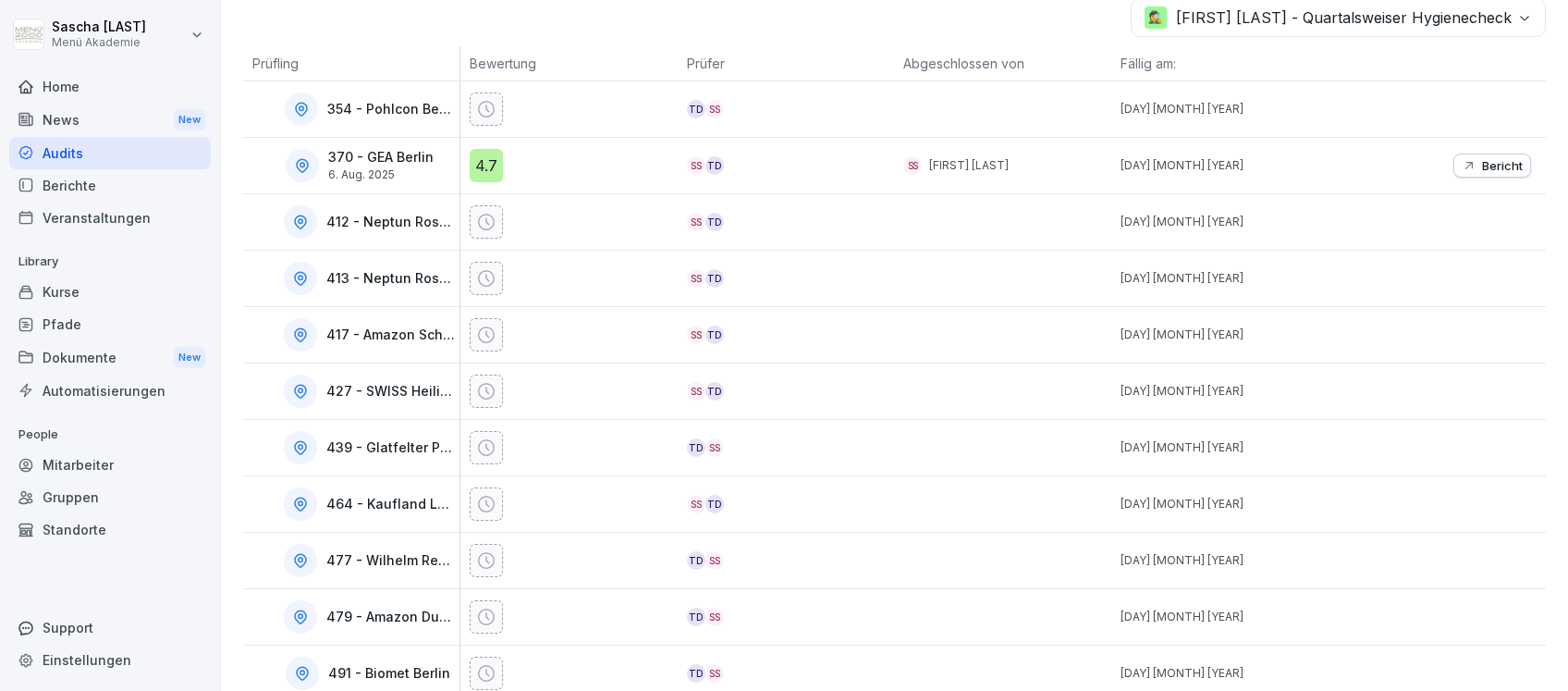 scroll, scrollTop: 341, scrollLeft: 0, axis: vertical 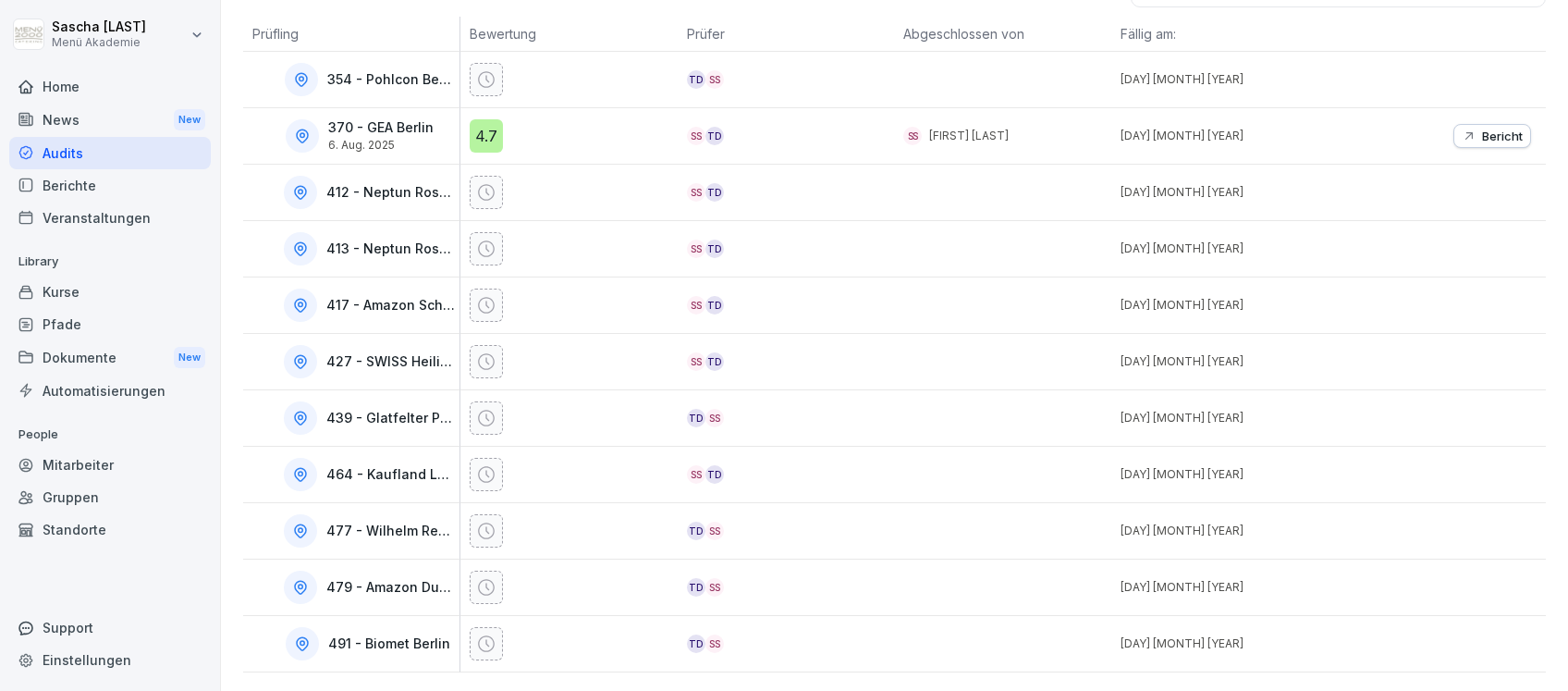 click on "477 - Wilhelm Reuss GmbH & Co. KG" at bounding box center (391, 531) 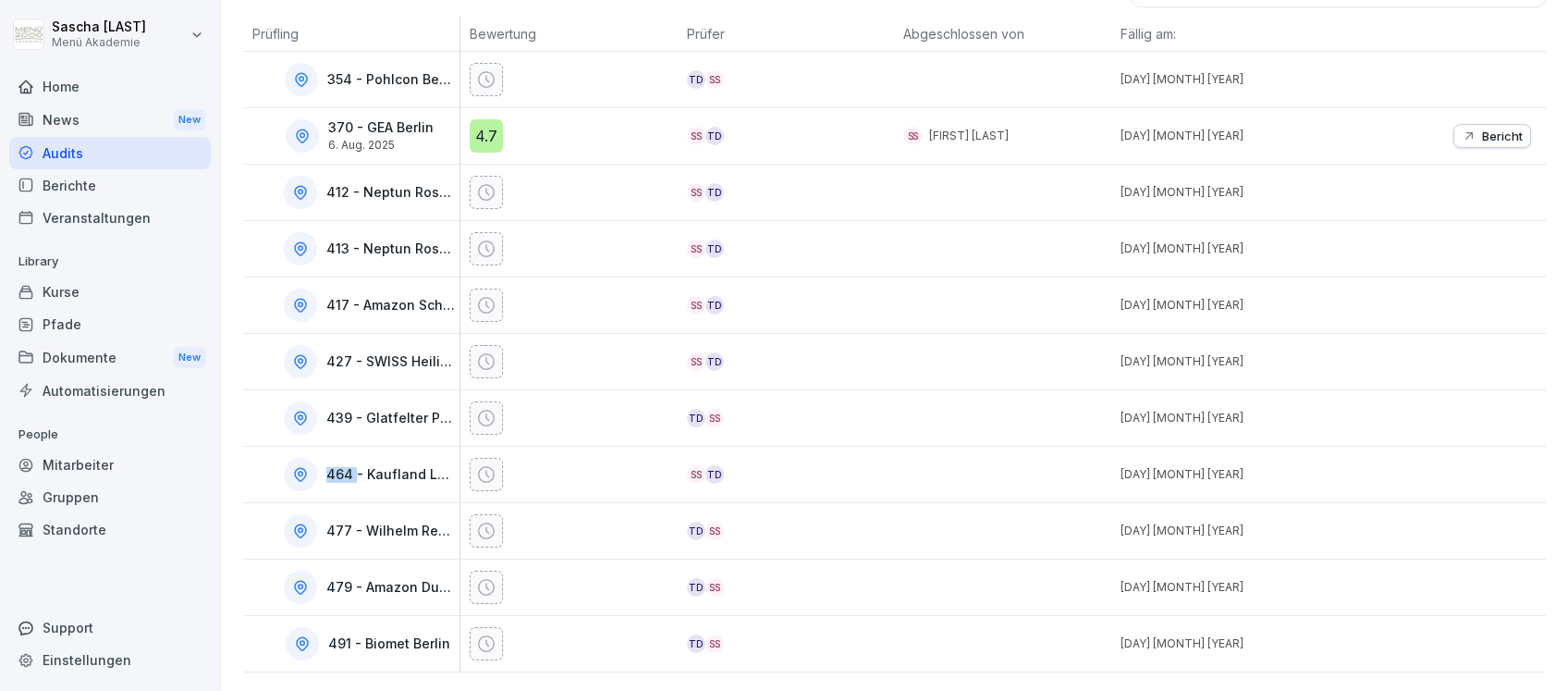 click 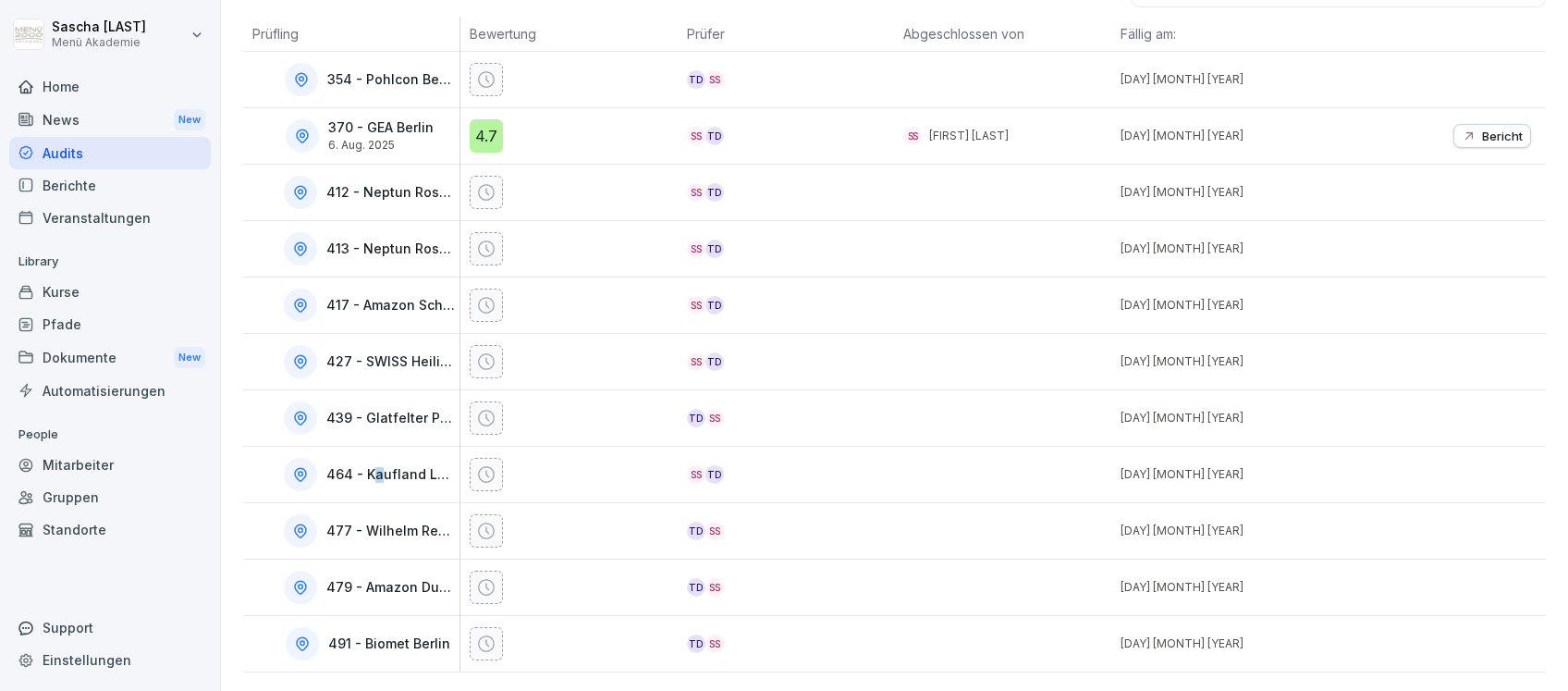 drag, startPoint x: 301, startPoint y: 452, endPoint x: 377, endPoint y: 461, distance: 76.531039 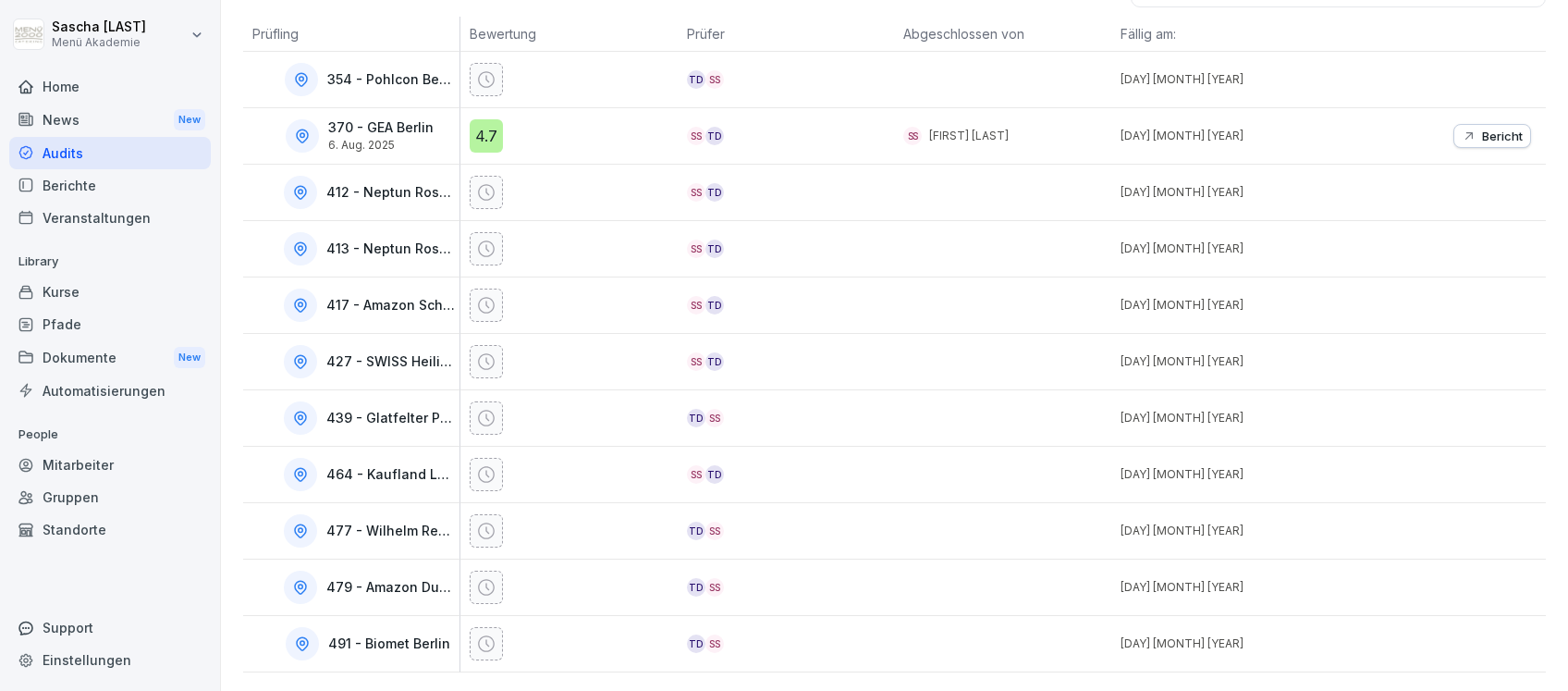 click at bounding box center [569, 475] 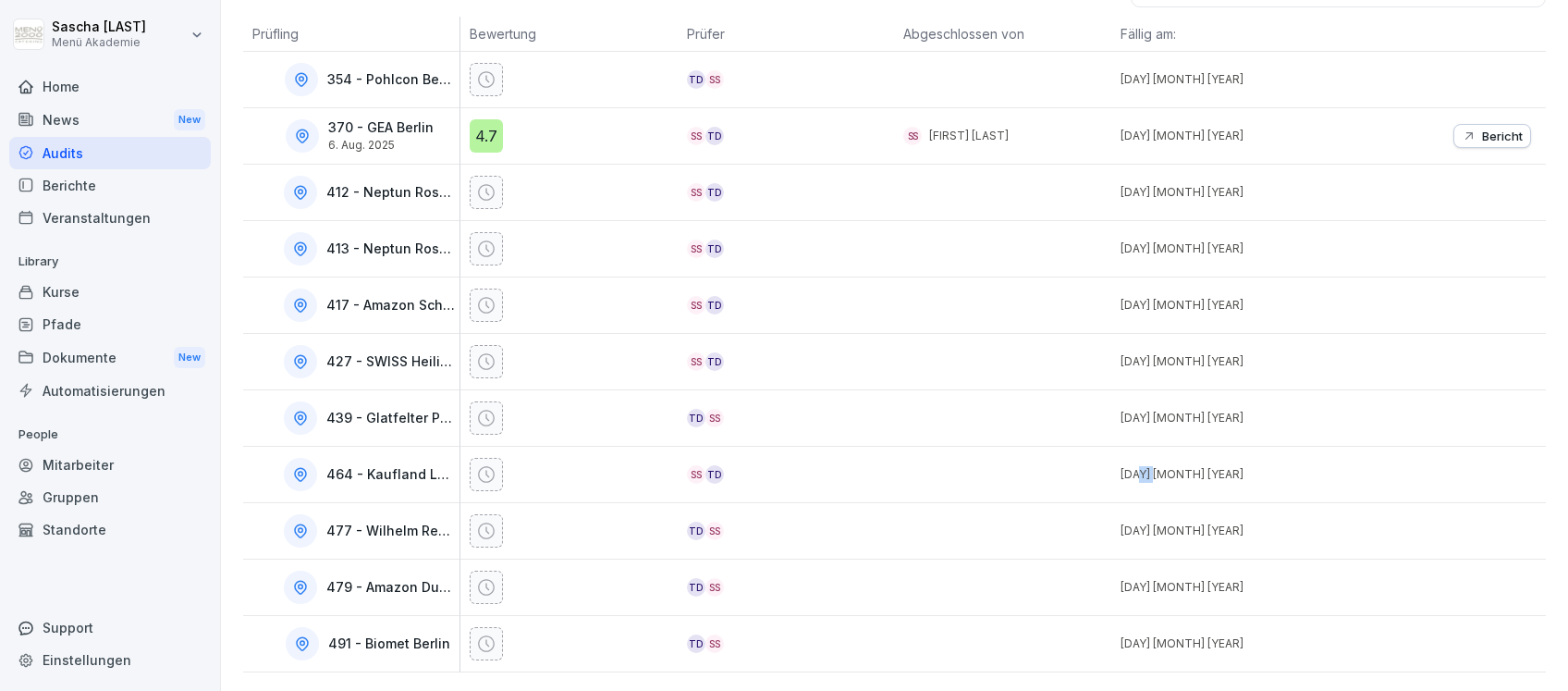click on "[DAY] [MONTH] [YEAR]" at bounding box center [1224, 475] 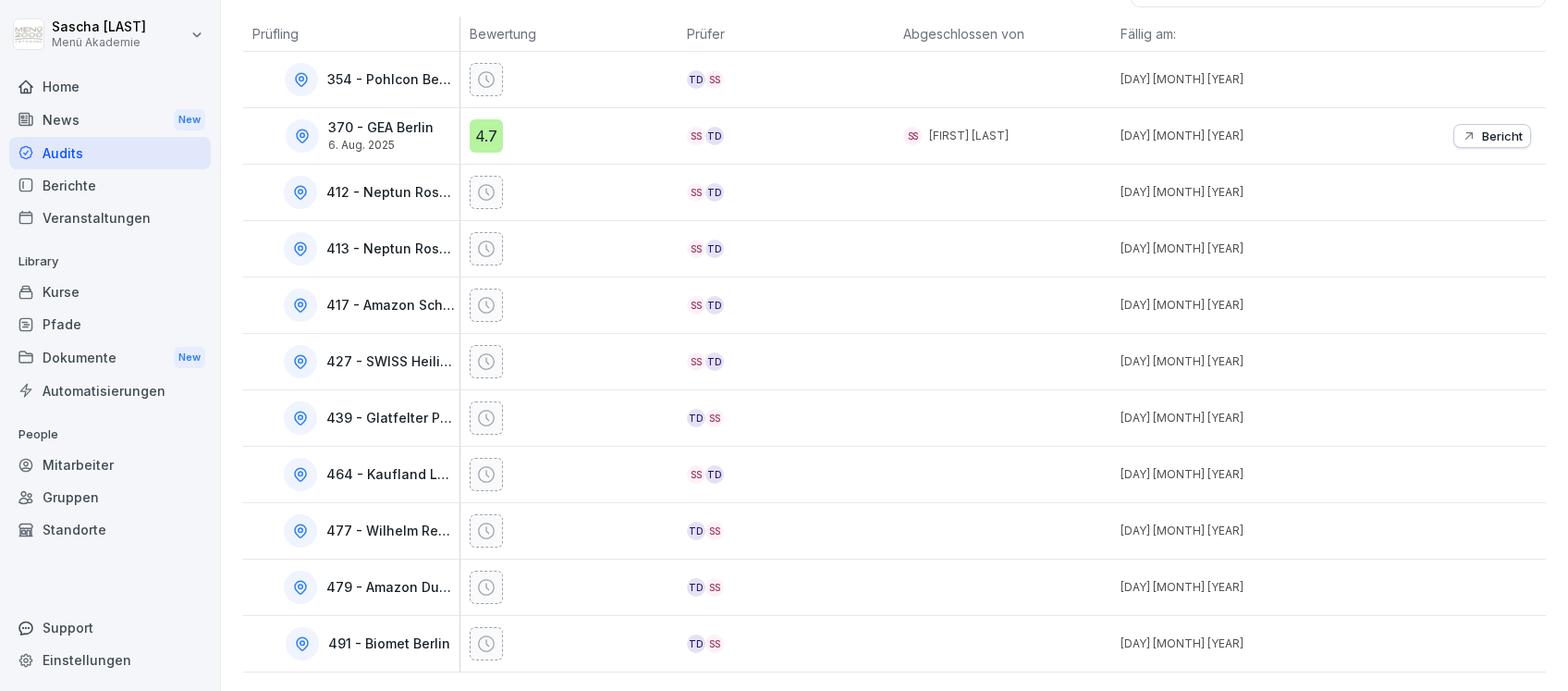click on "SS TD" at bounding box center (790, 475) 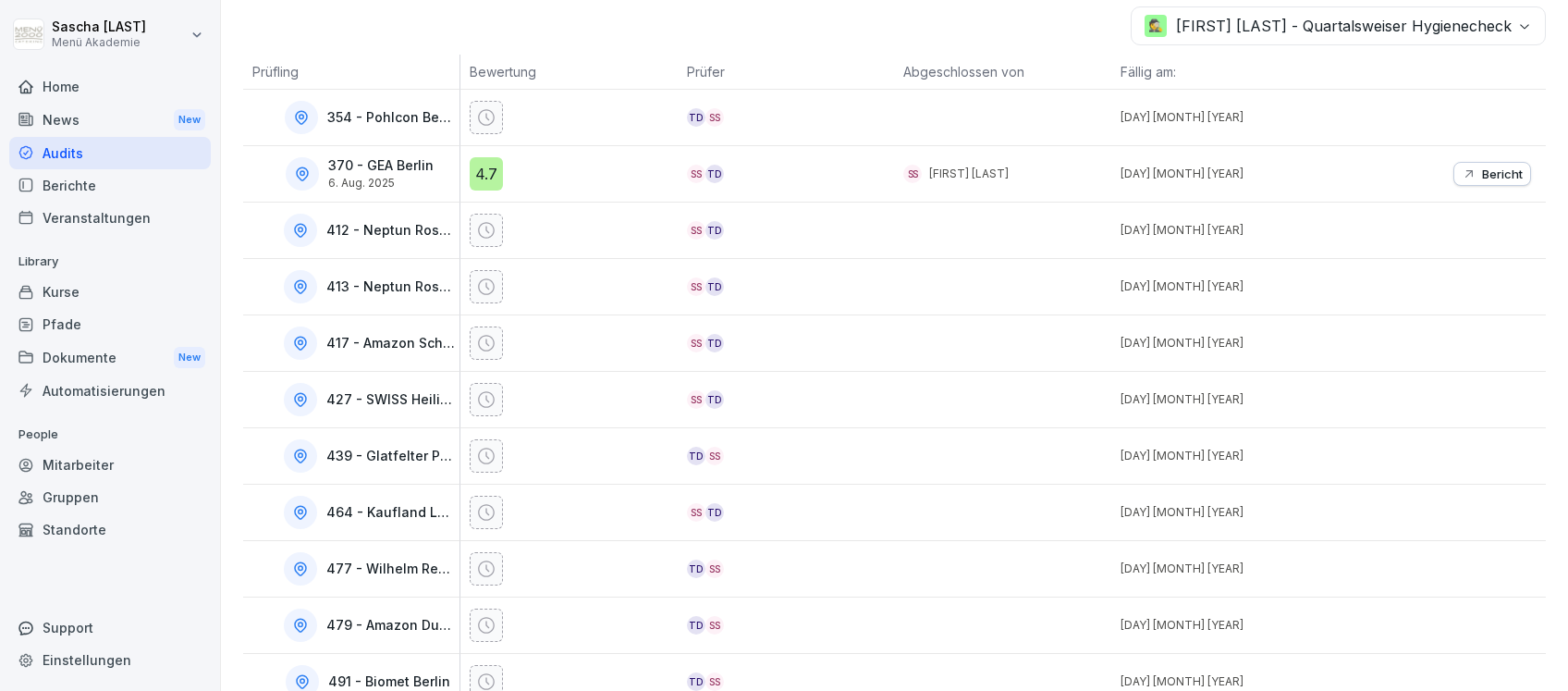 scroll, scrollTop: 341, scrollLeft: 0, axis: vertical 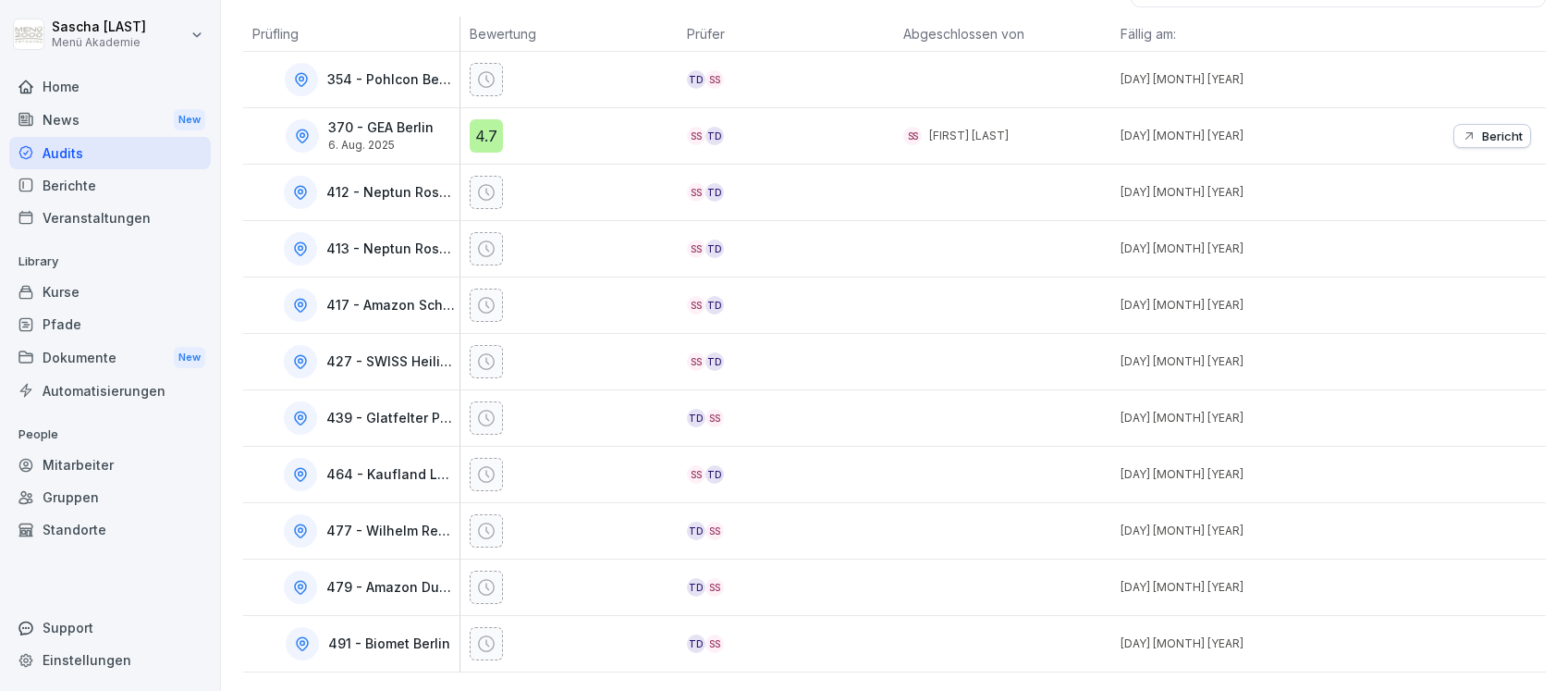 click 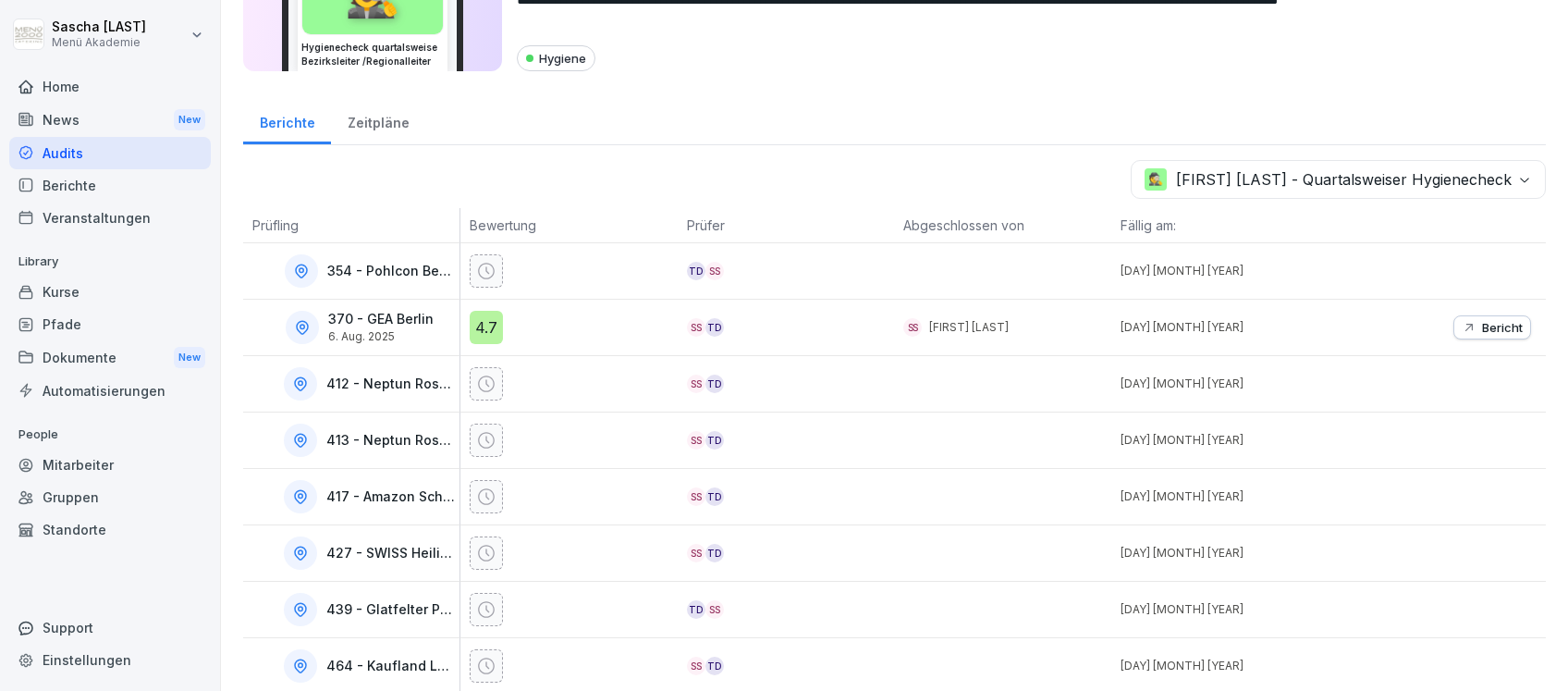 scroll, scrollTop: 95, scrollLeft: 0, axis: vertical 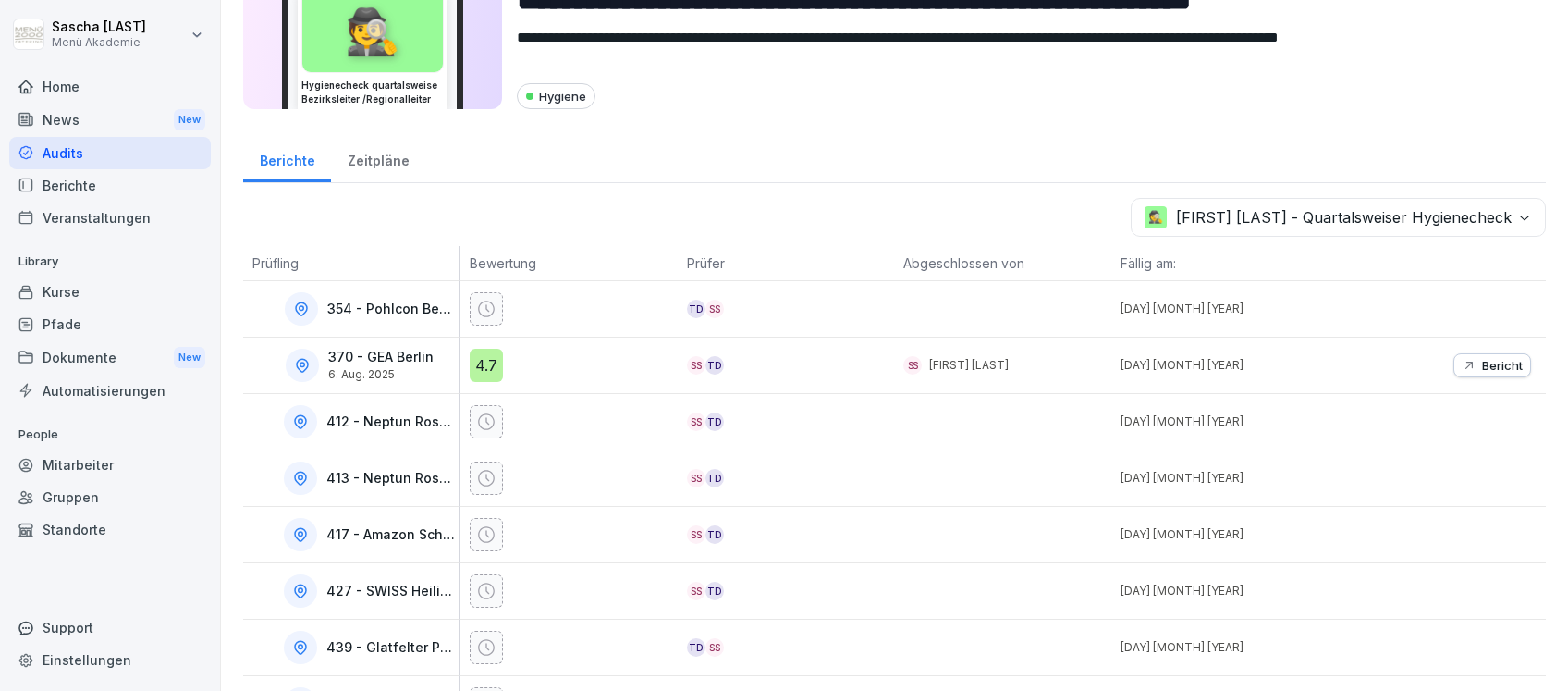 click on "Zeitpläne" at bounding box center (378, 158) 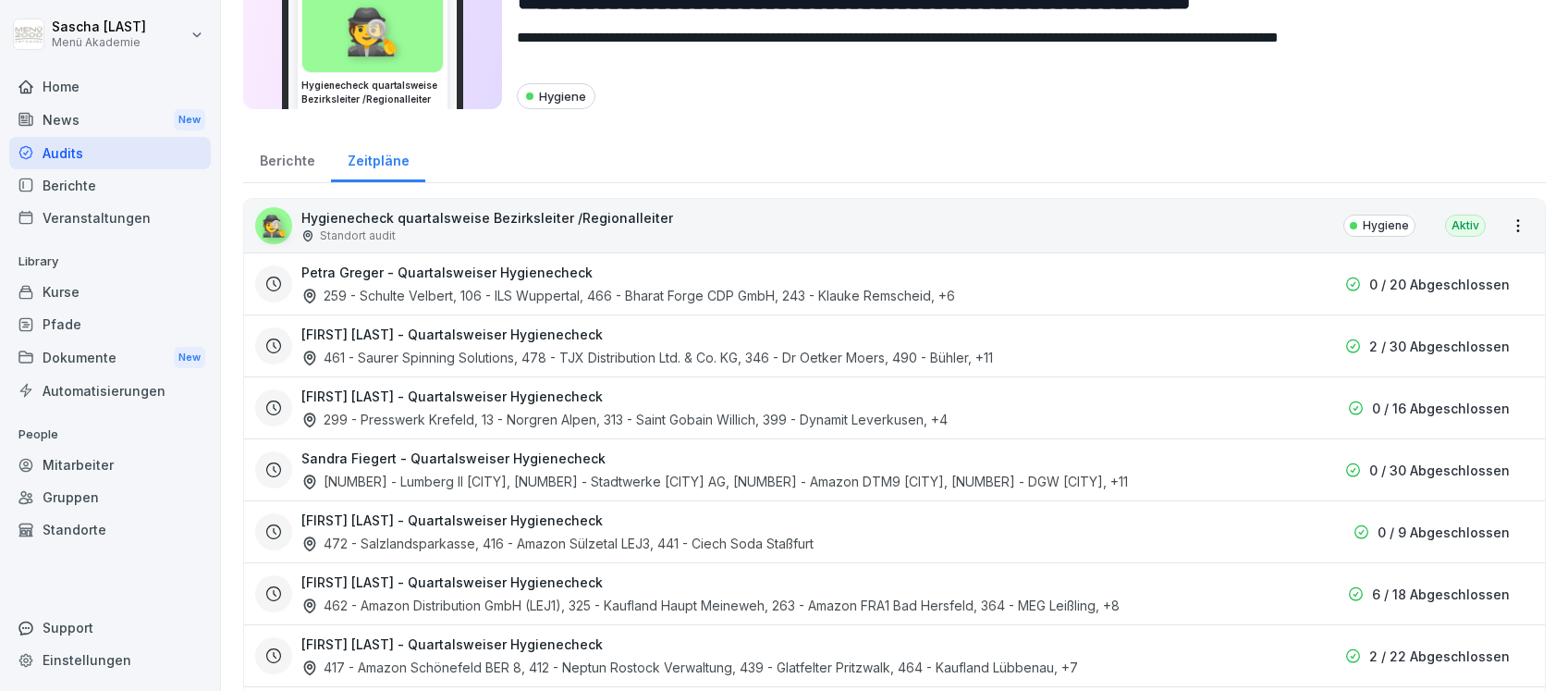 click on "Berichte" at bounding box center [287, 158] 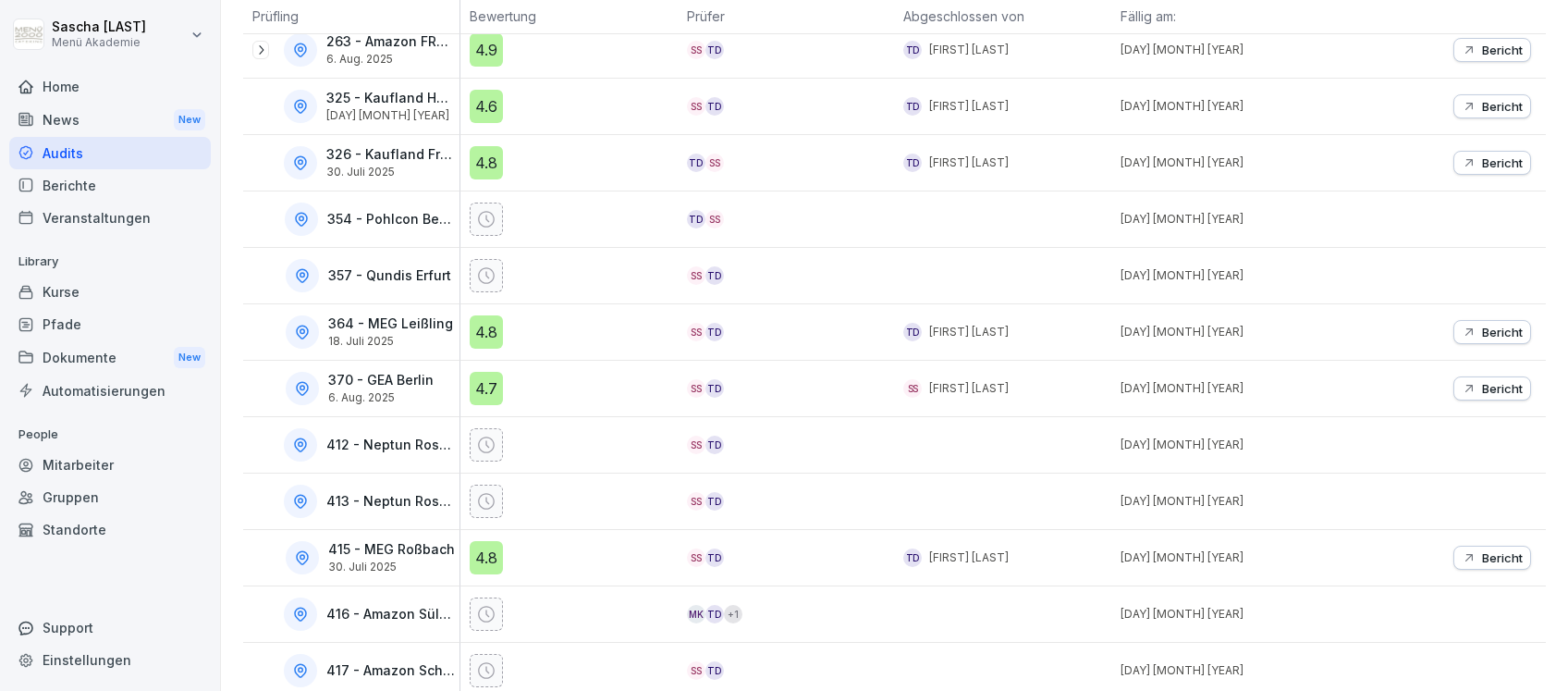 scroll, scrollTop: 465, scrollLeft: 0, axis: vertical 